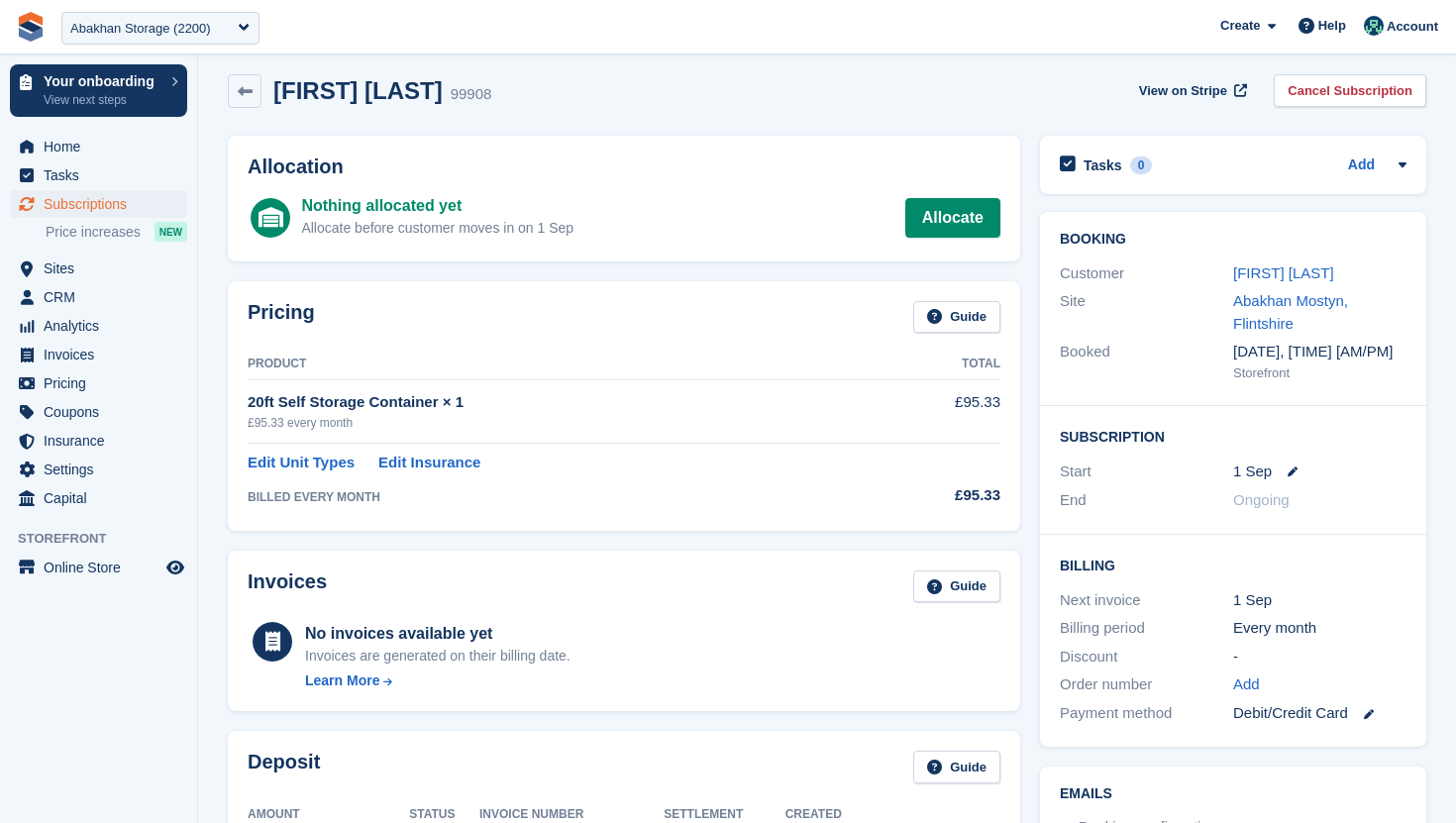 scroll, scrollTop: 0, scrollLeft: 0, axis: both 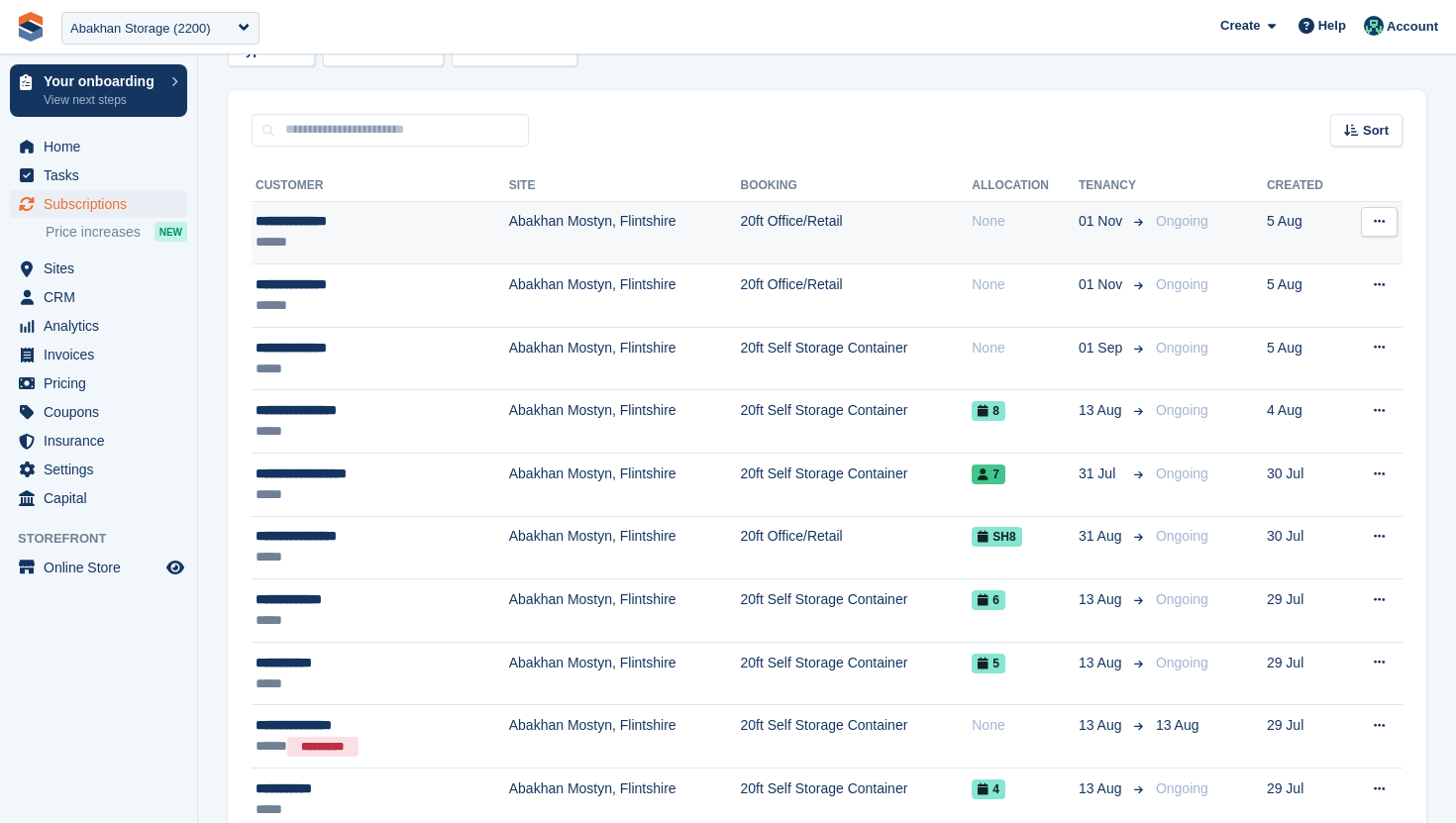 click on "Abakhan Mostyn, Flintshire" at bounding box center [625, 233] 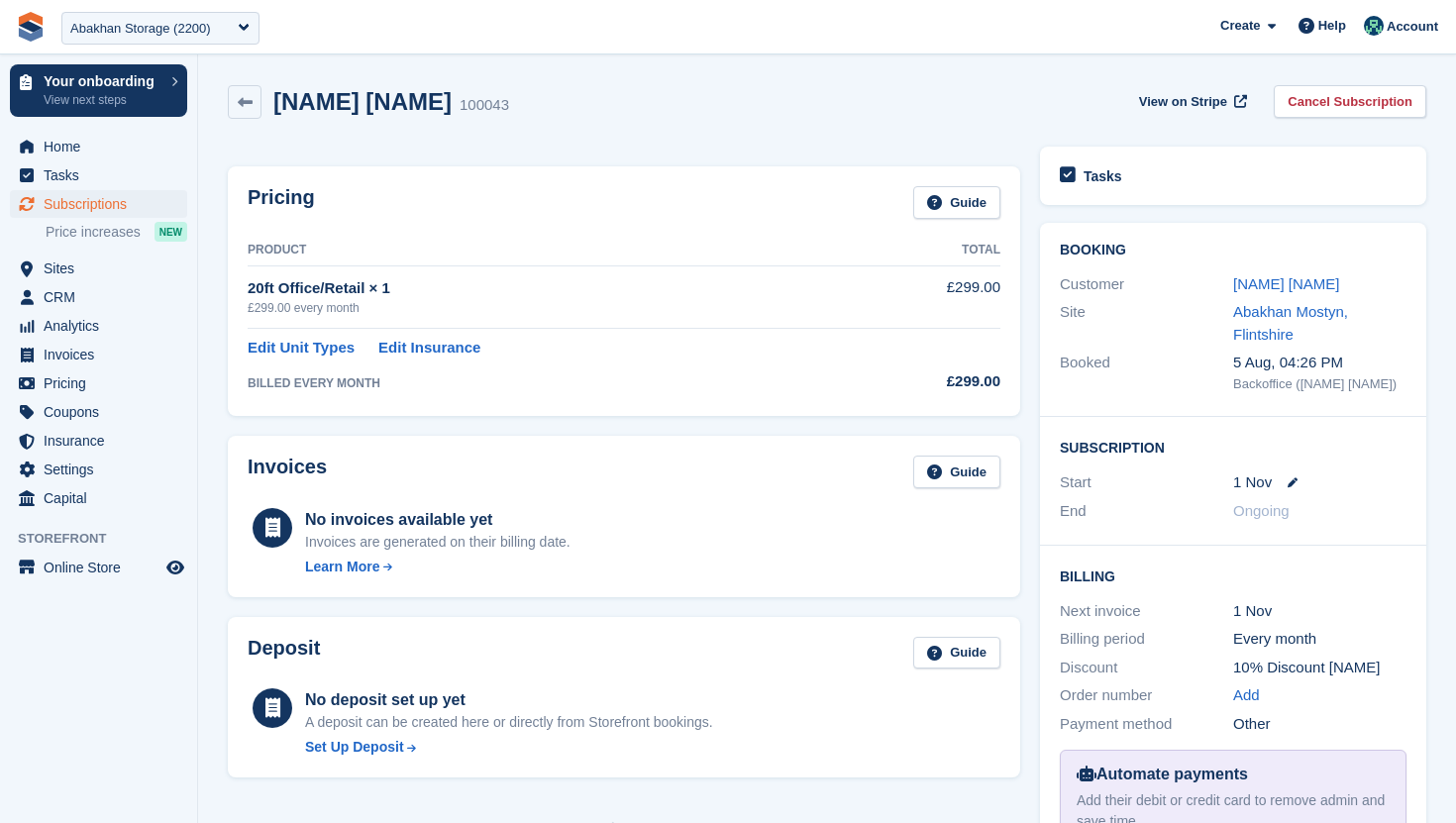 scroll, scrollTop: 0, scrollLeft: 0, axis: both 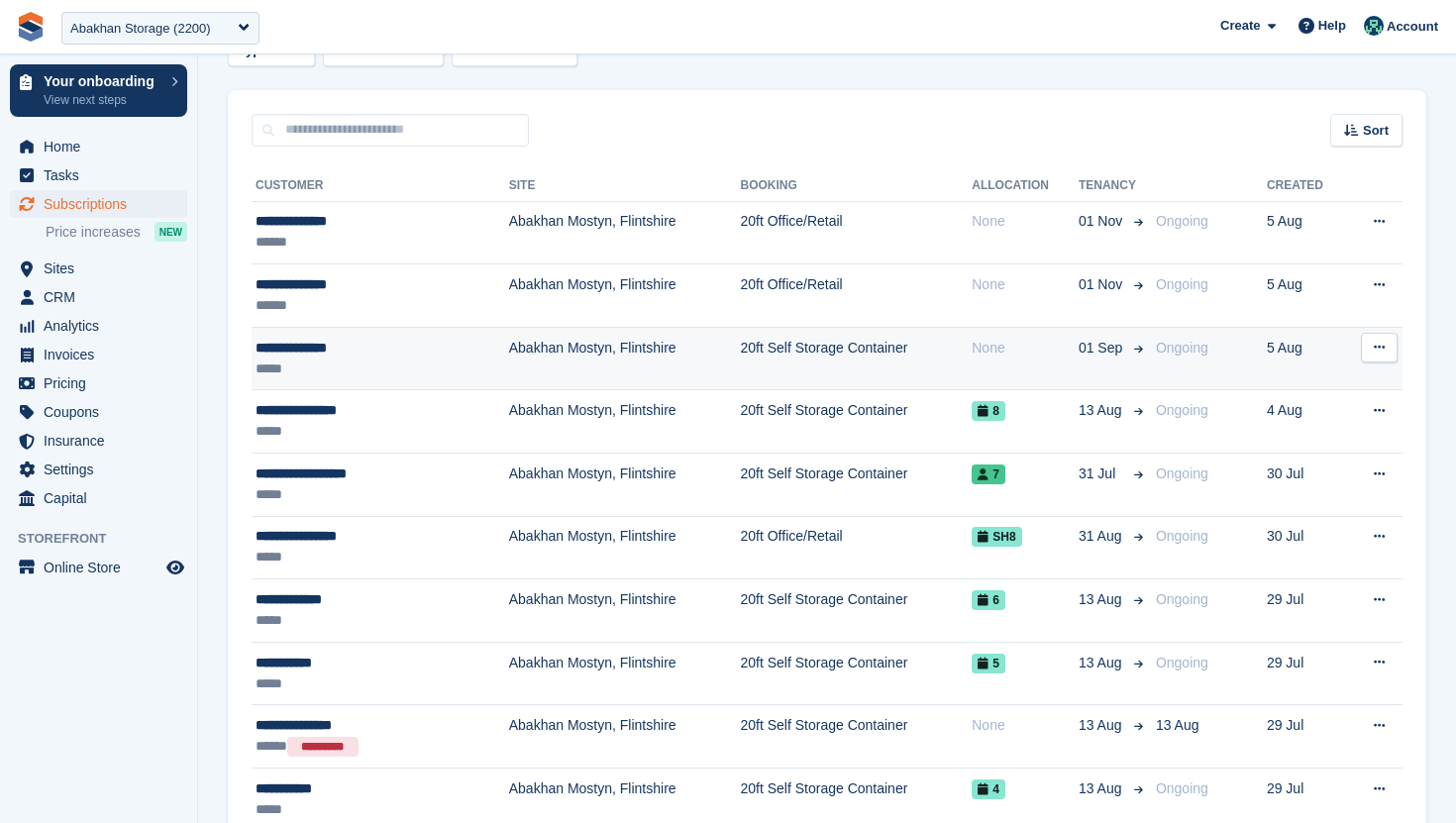 click on "Abakhan Mostyn, Flintshire" at bounding box center [625, 359] 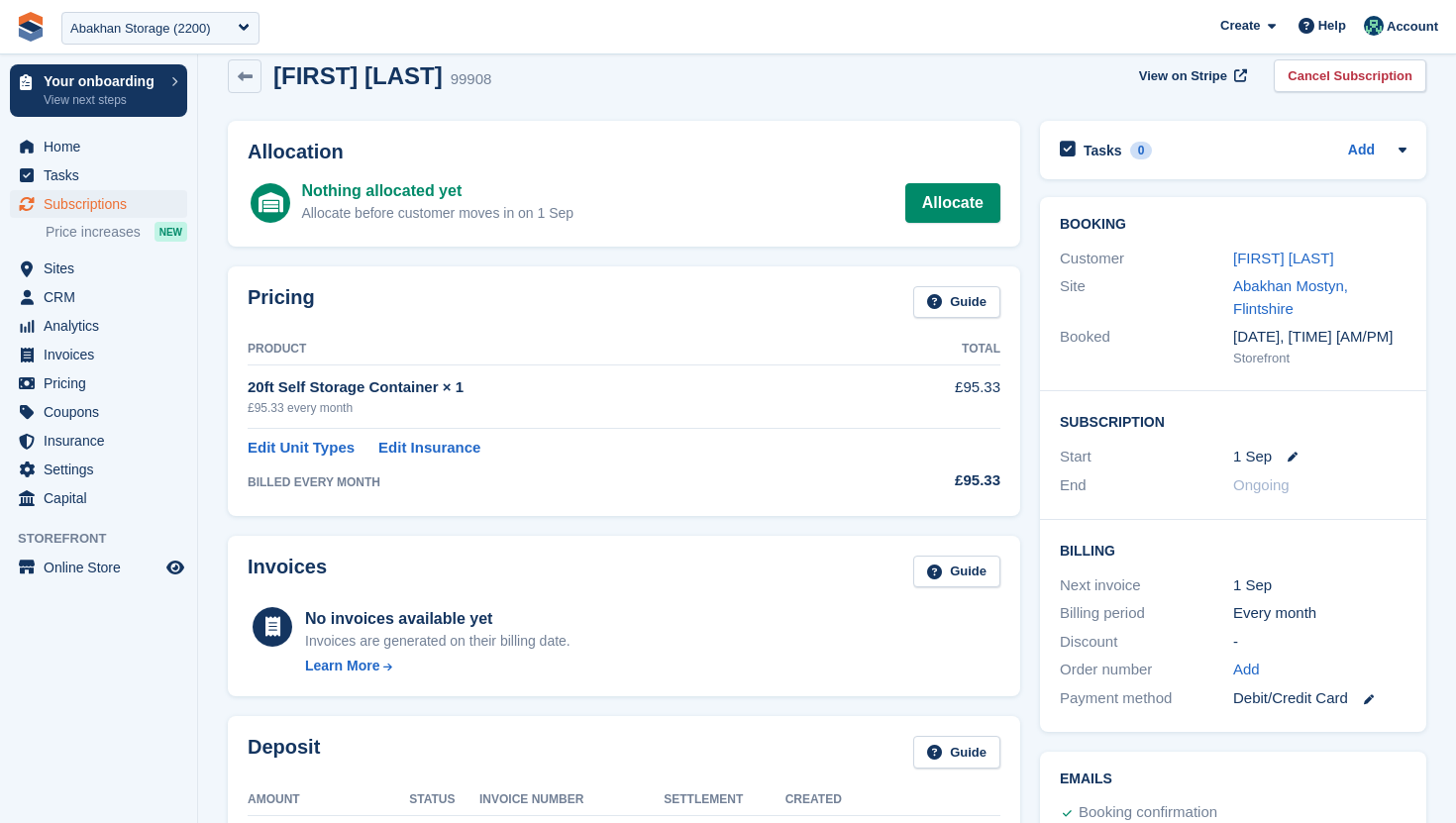 scroll, scrollTop: 0, scrollLeft: 0, axis: both 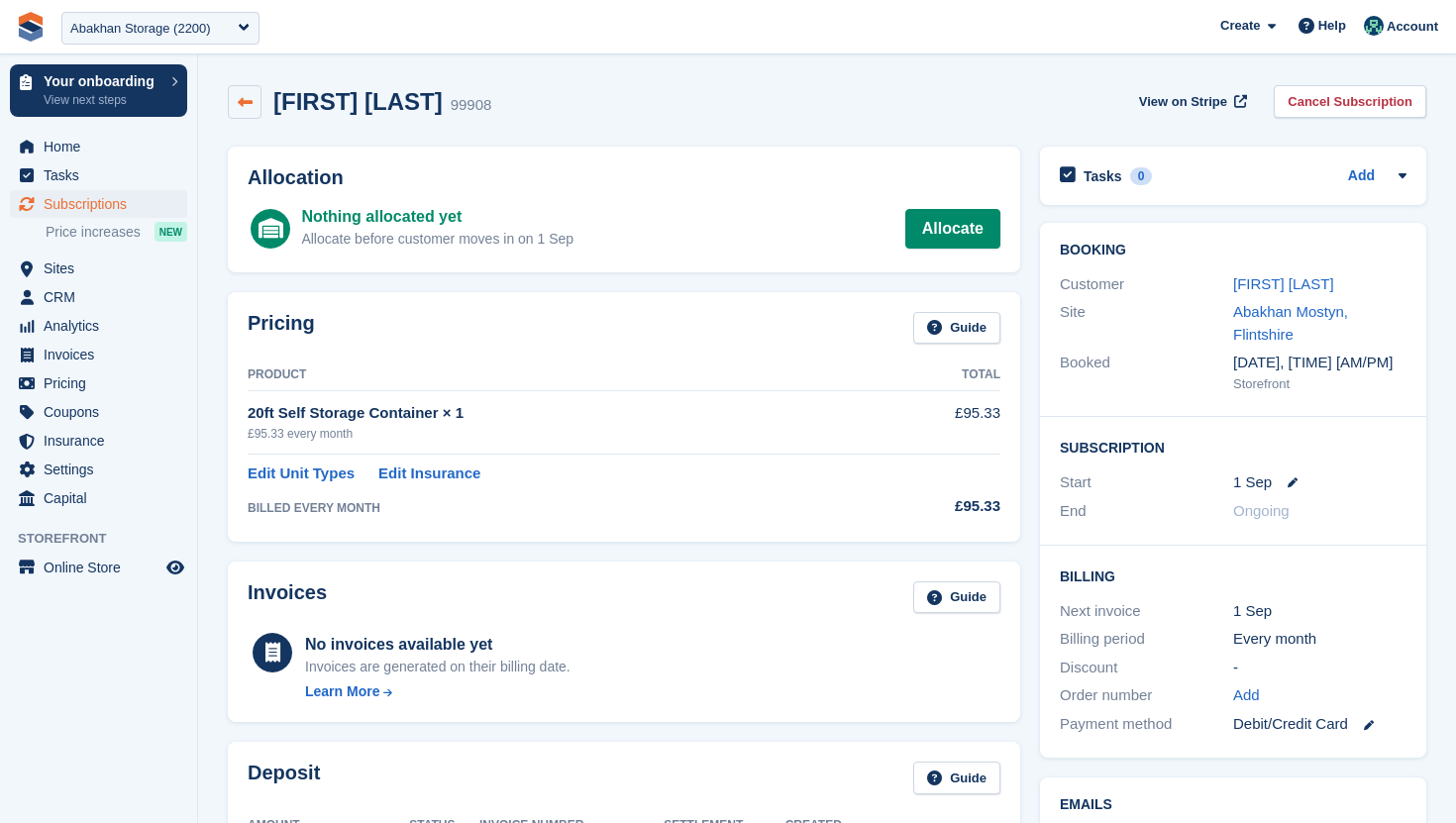 click at bounding box center [245, 102] 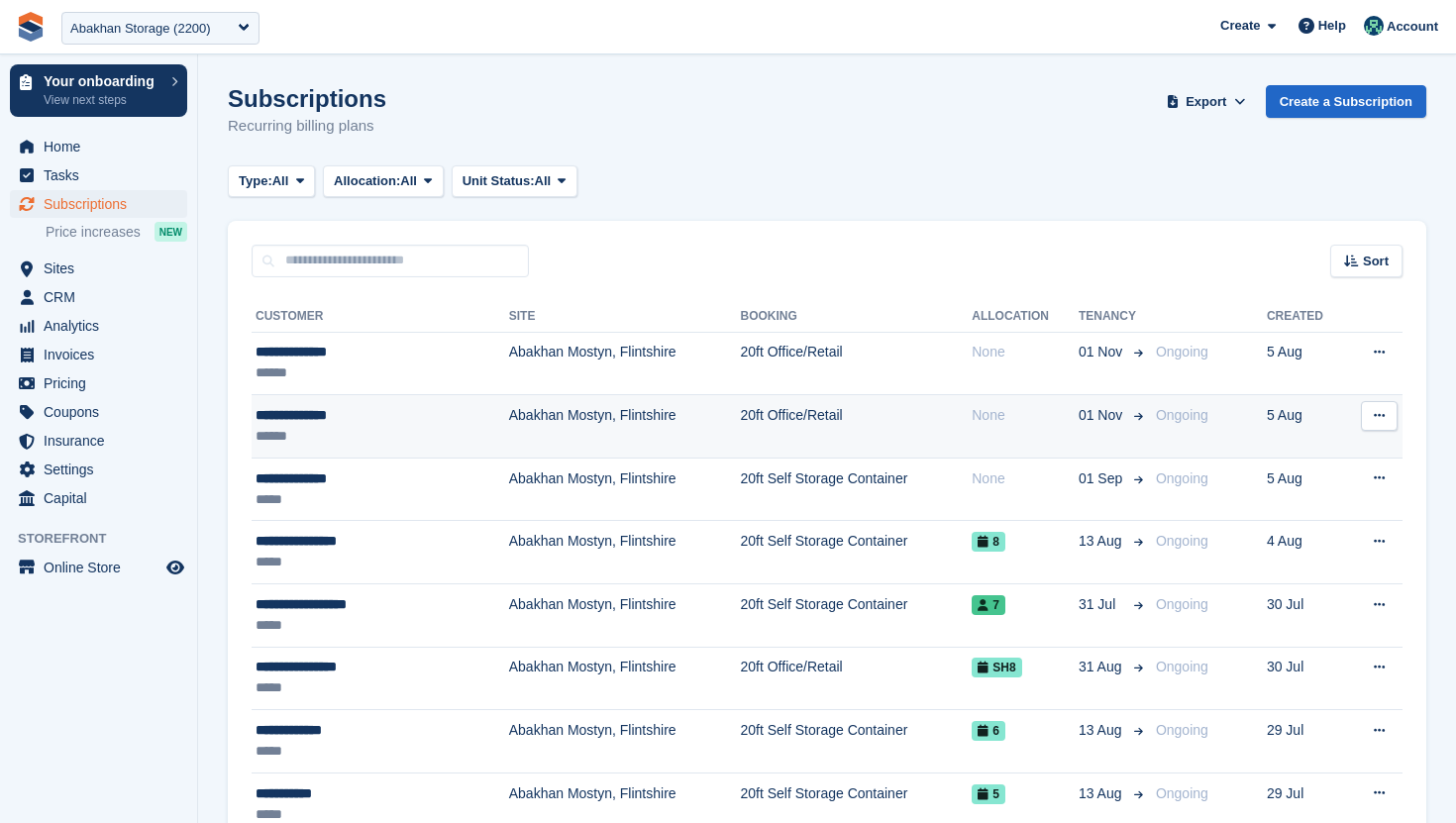 click on "**********" at bounding box center [347, 415] 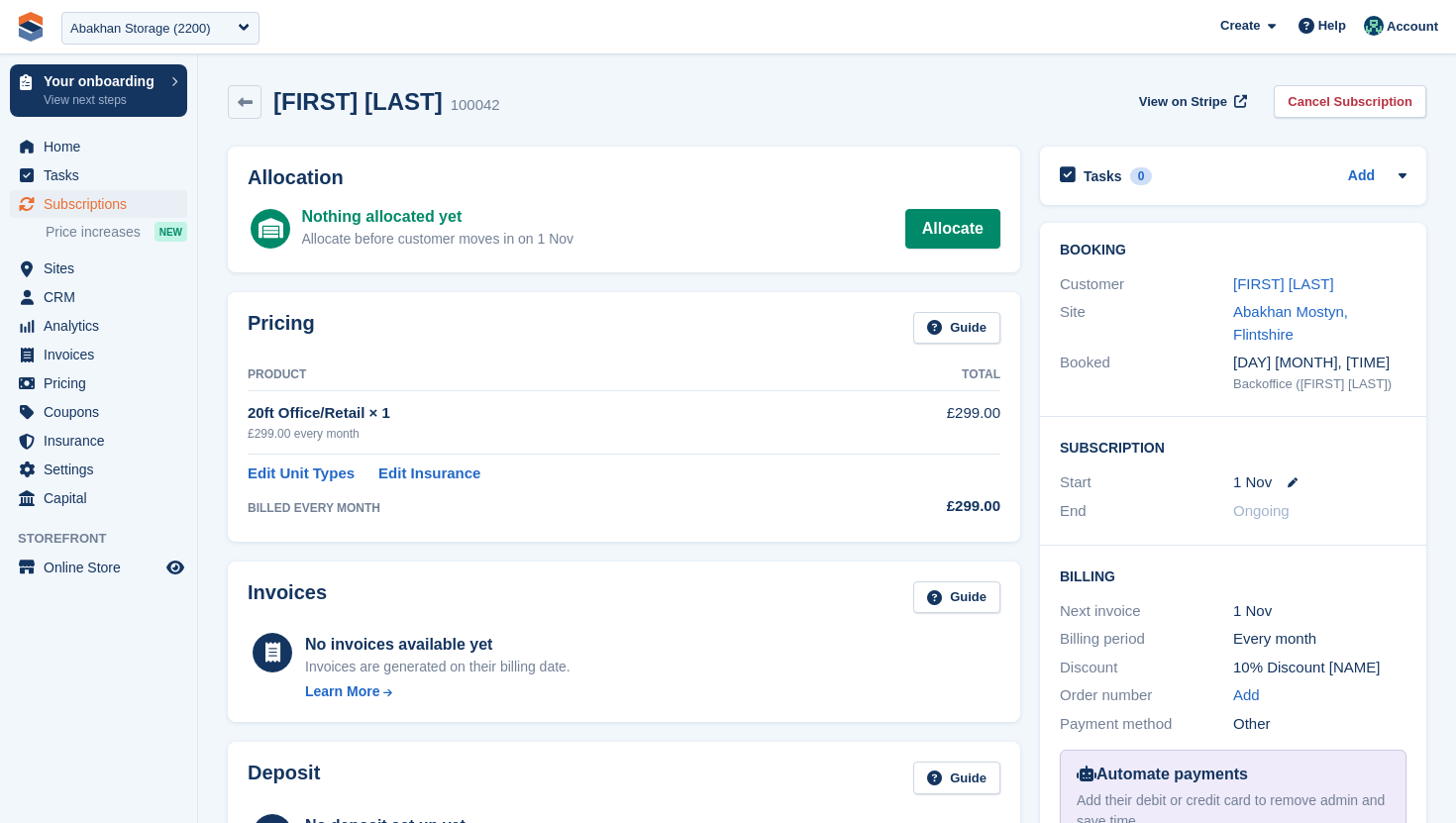scroll, scrollTop: 0, scrollLeft: 0, axis: both 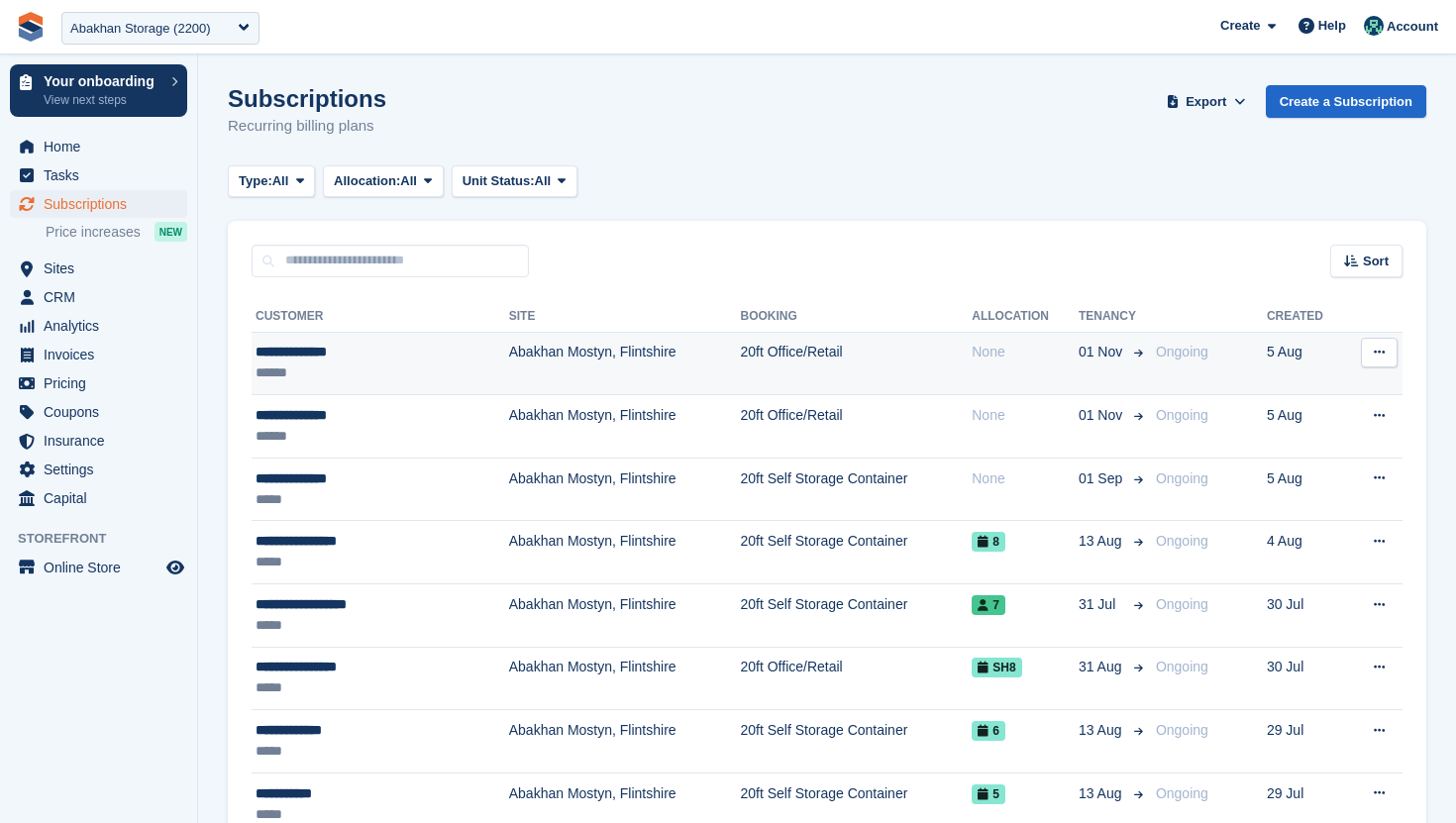 click on "******" at bounding box center (347, 372) 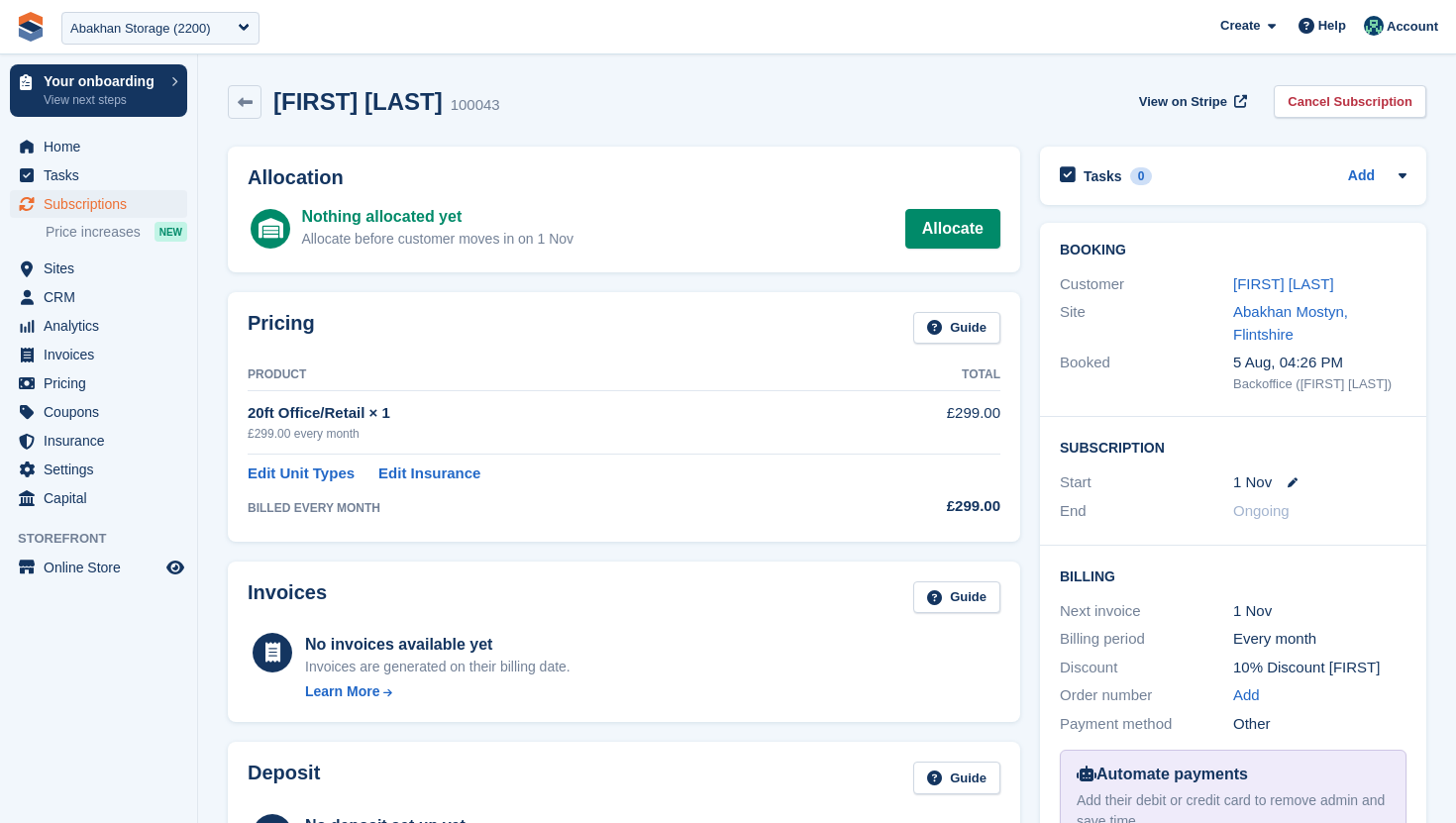 scroll, scrollTop: 0, scrollLeft: 0, axis: both 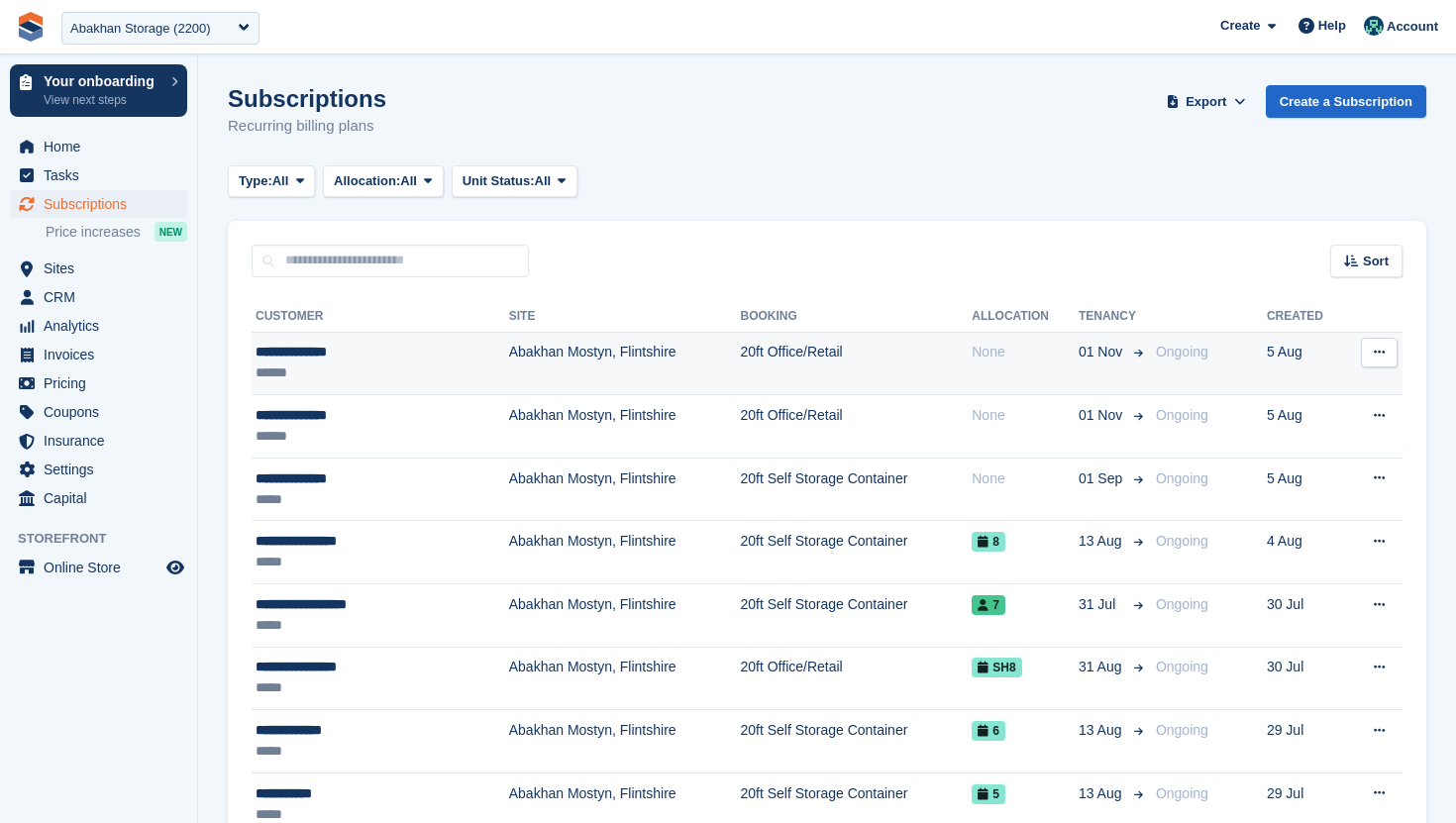 click on "20ft Office/Retail" at bounding box center (856, 363) 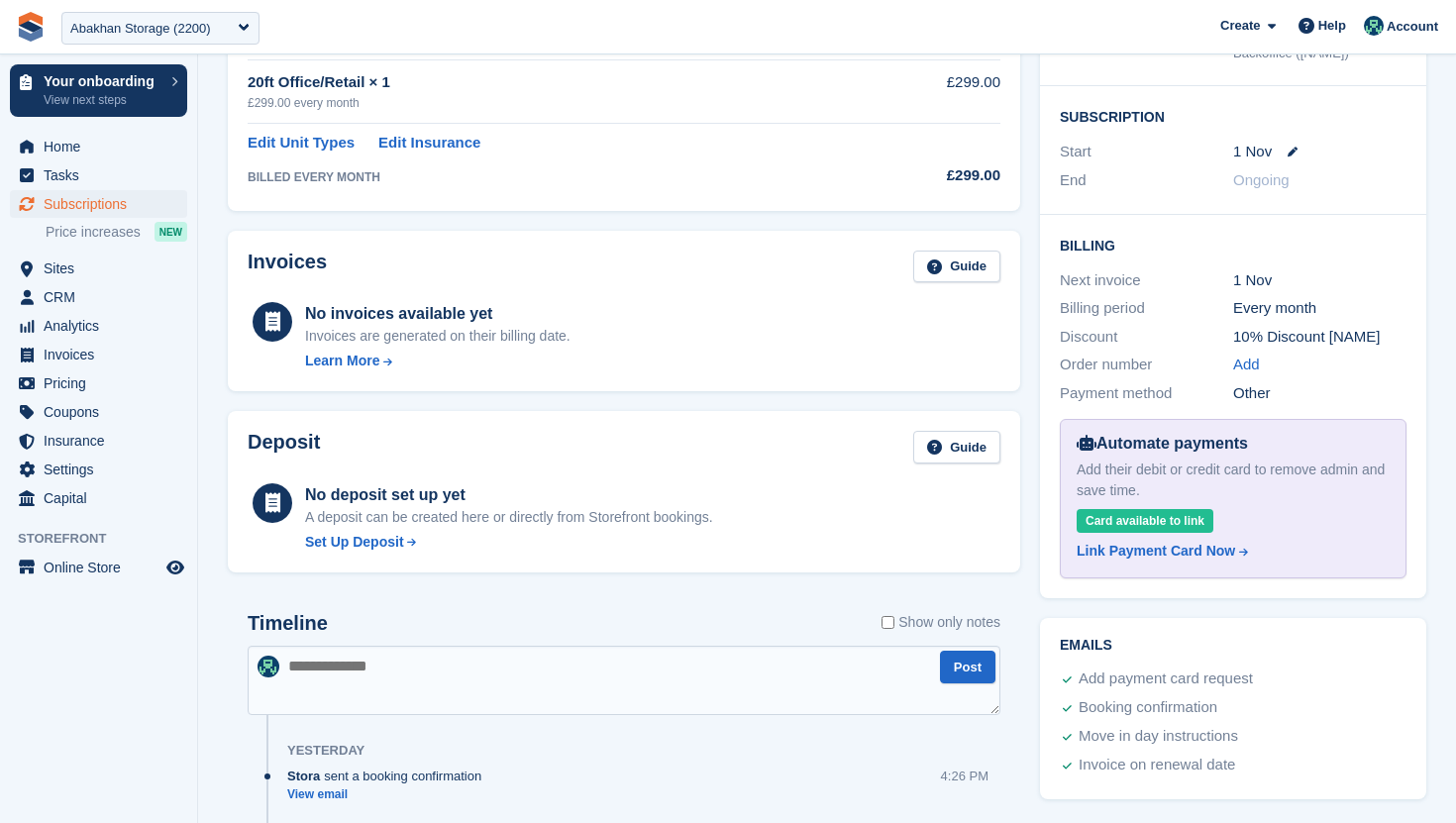 scroll, scrollTop: 327, scrollLeft: 0, axis: vertical 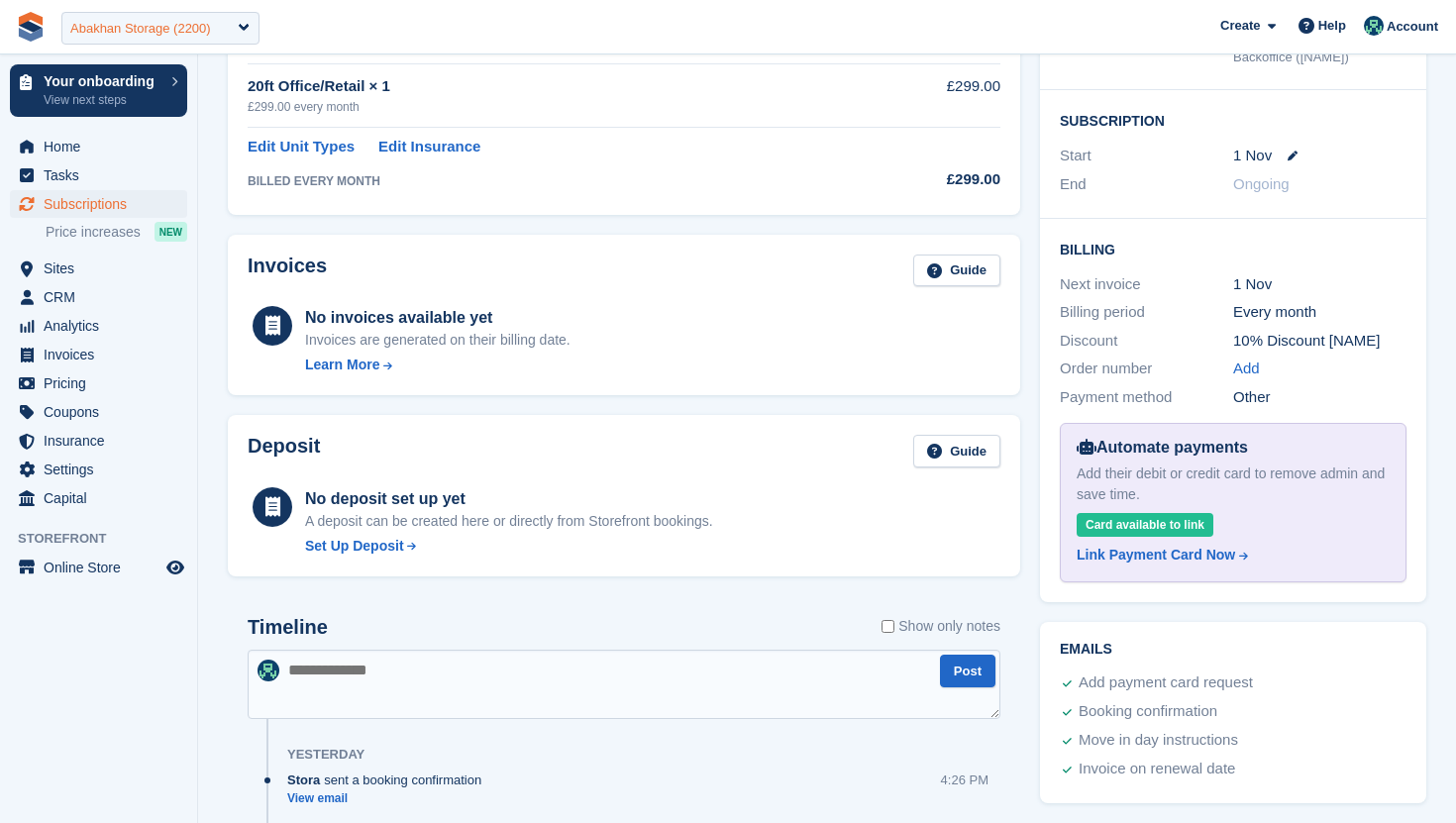 drag, startPoint x: 221, startPoint y: 33, endPoint x: 229, endPoint y: 18, distance: 17 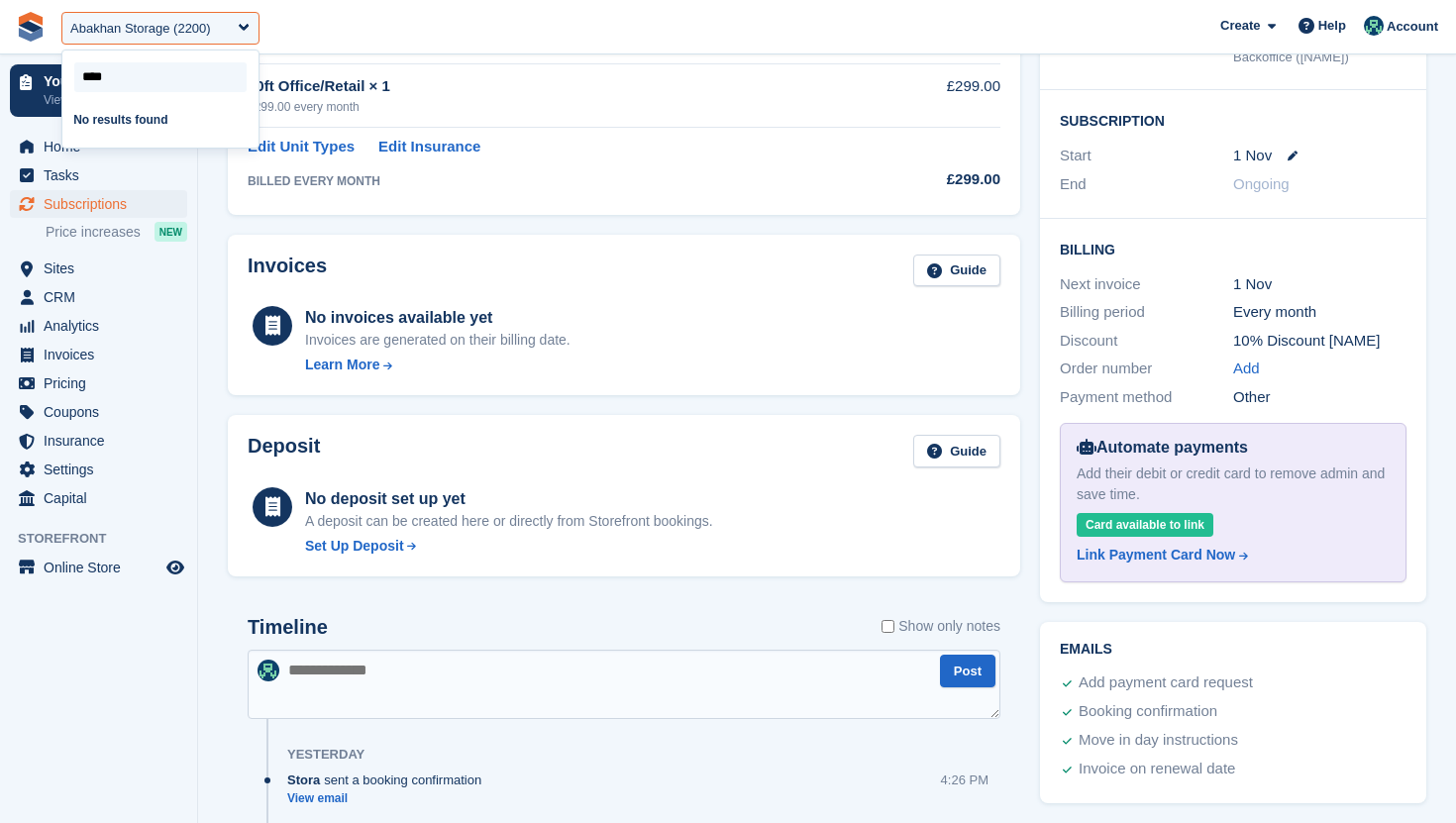 type on "***" 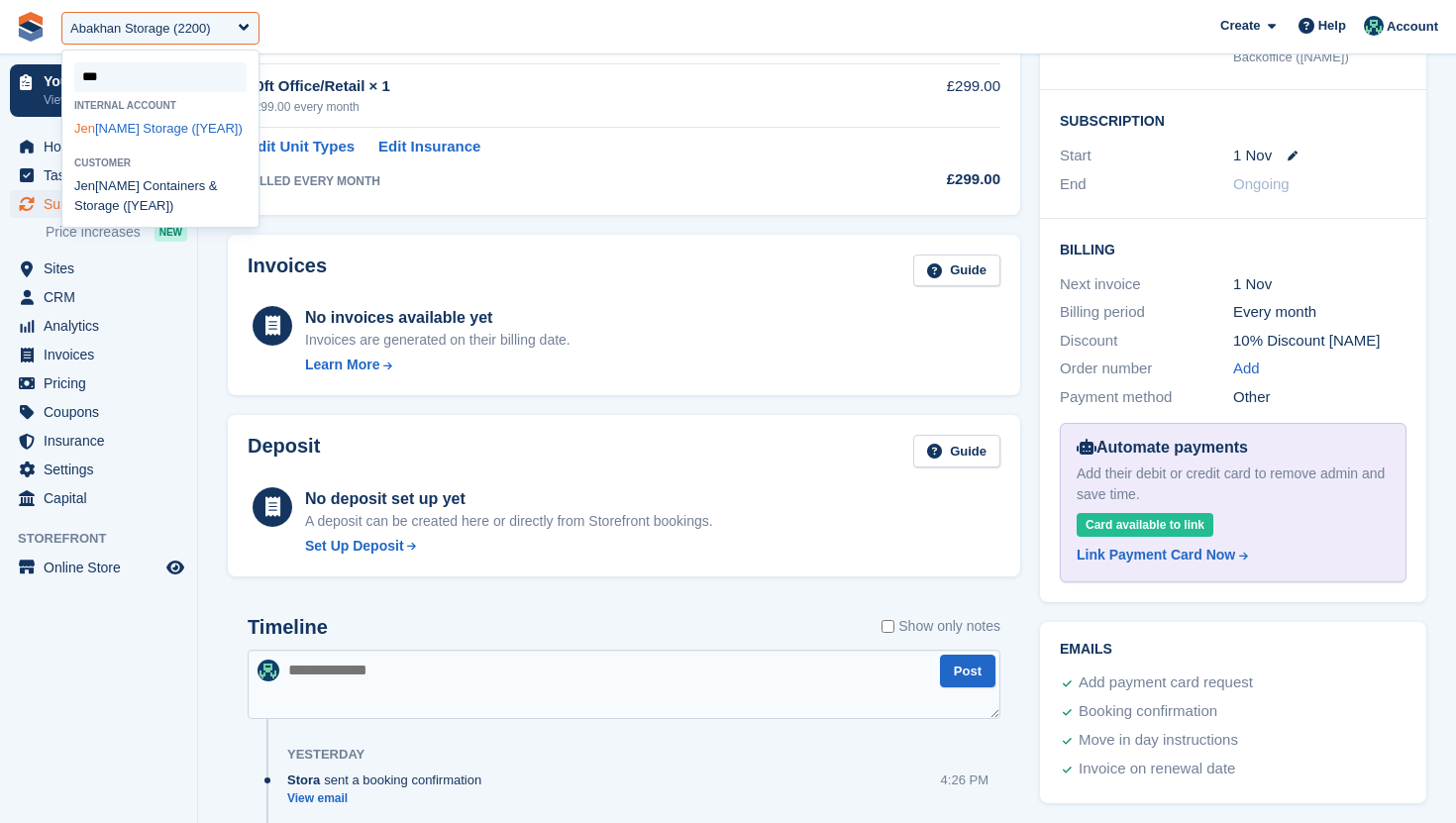 click on "Jen 's Storage (1720)" at bounding box center [160, 128] 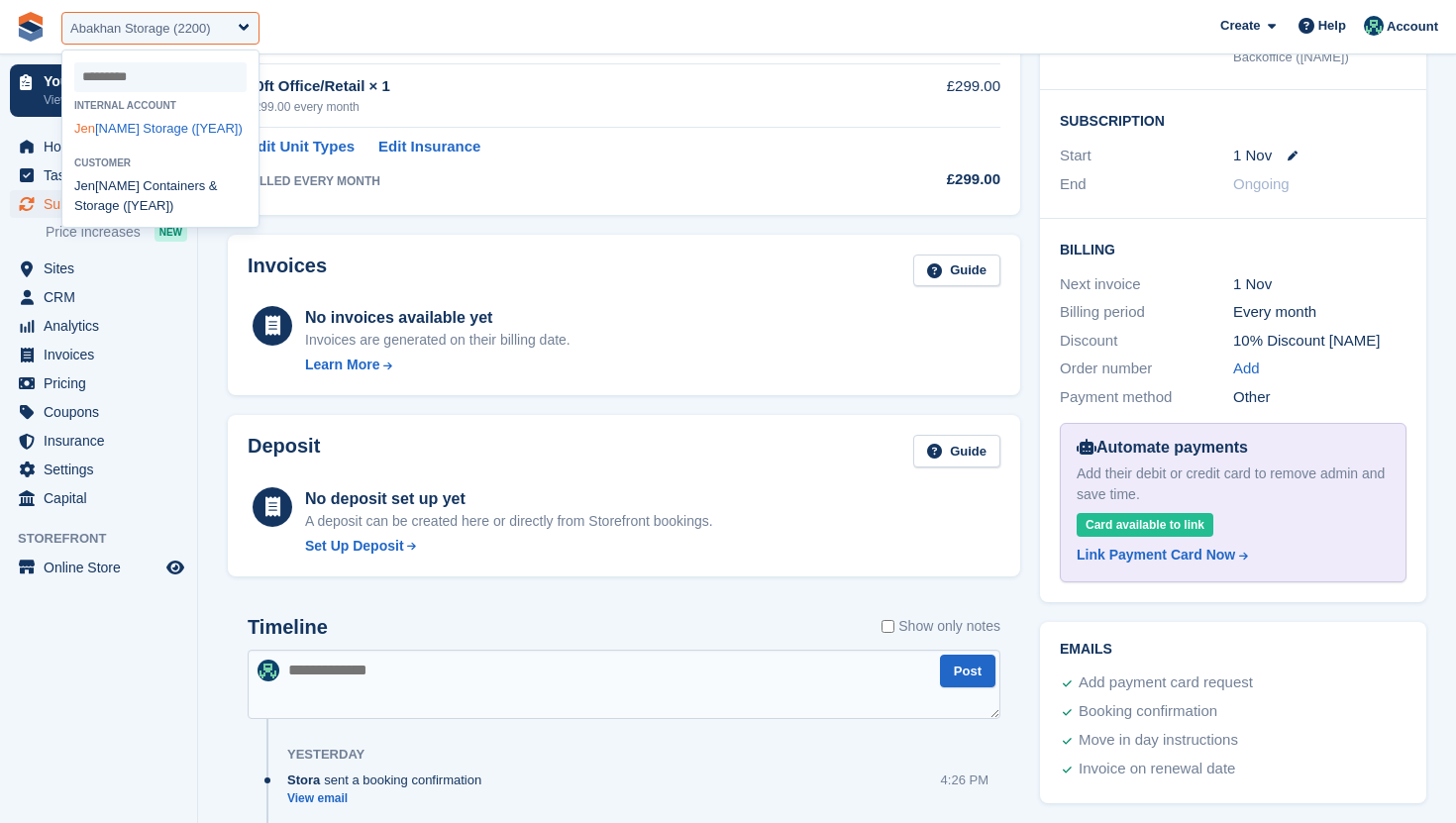 select on "****" 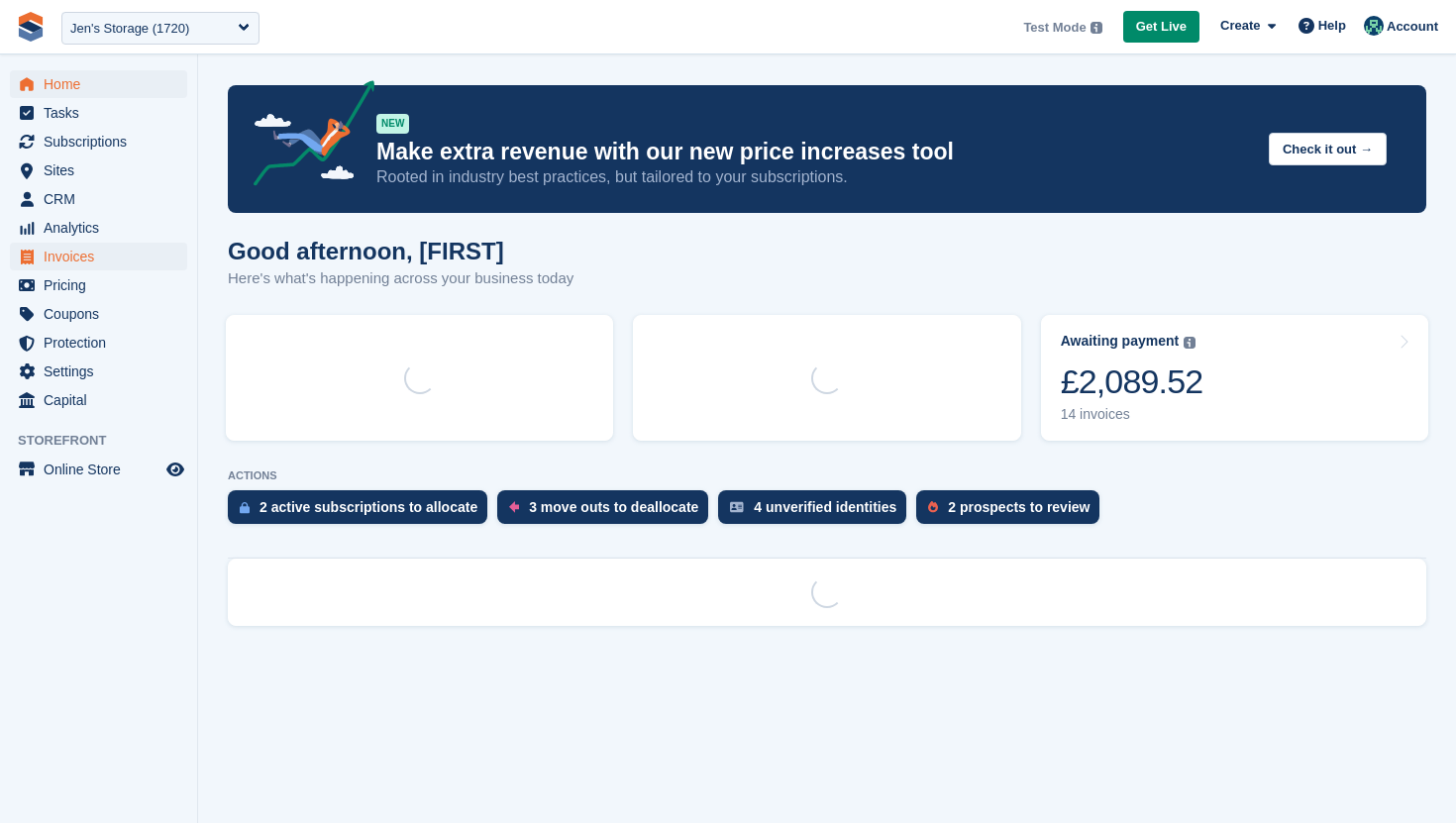 scroll, scrollTop: 0, scrollLeft: 0, axis: both 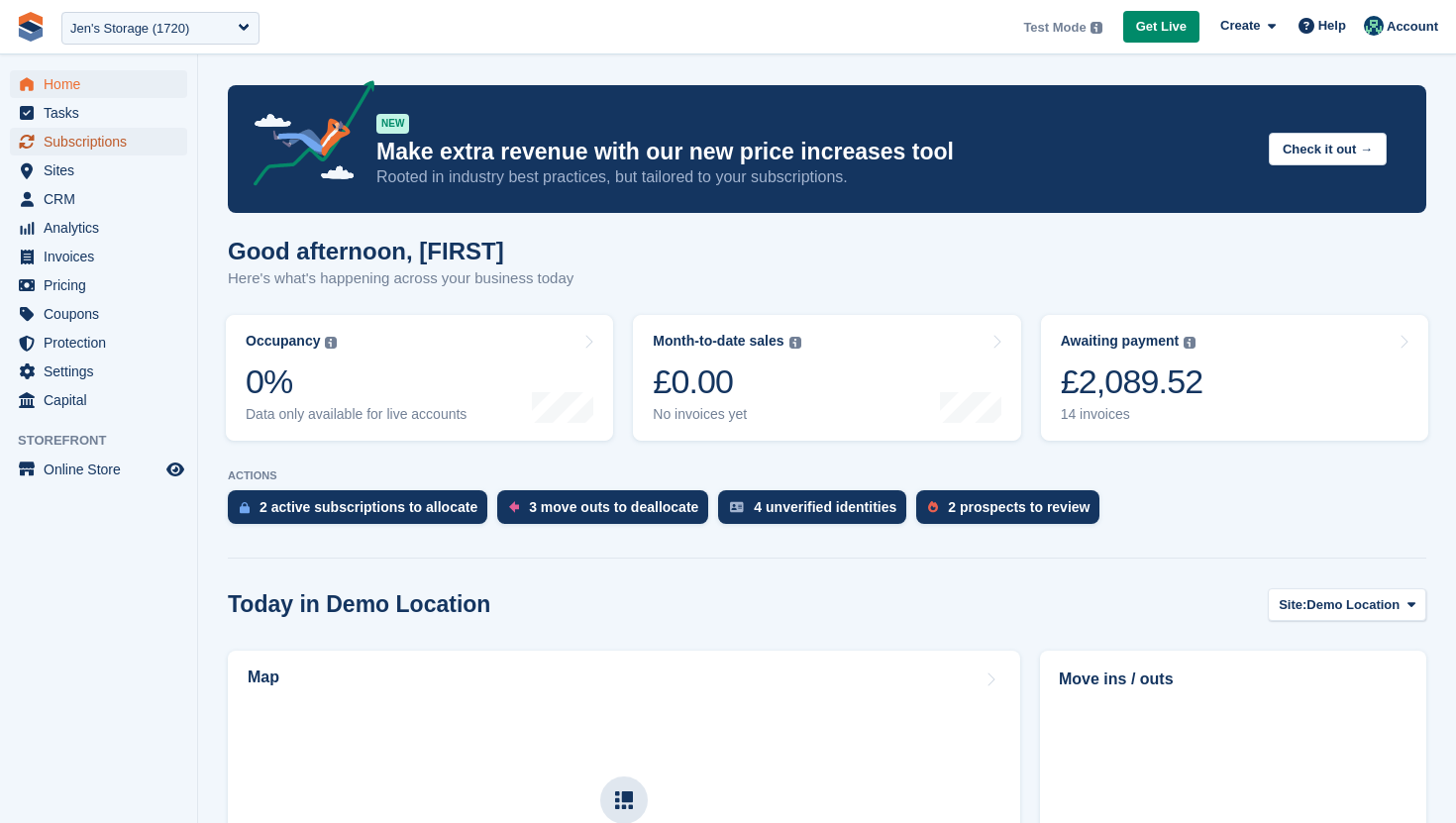 click on "Subscriptions" at bounding box center (103, 142) 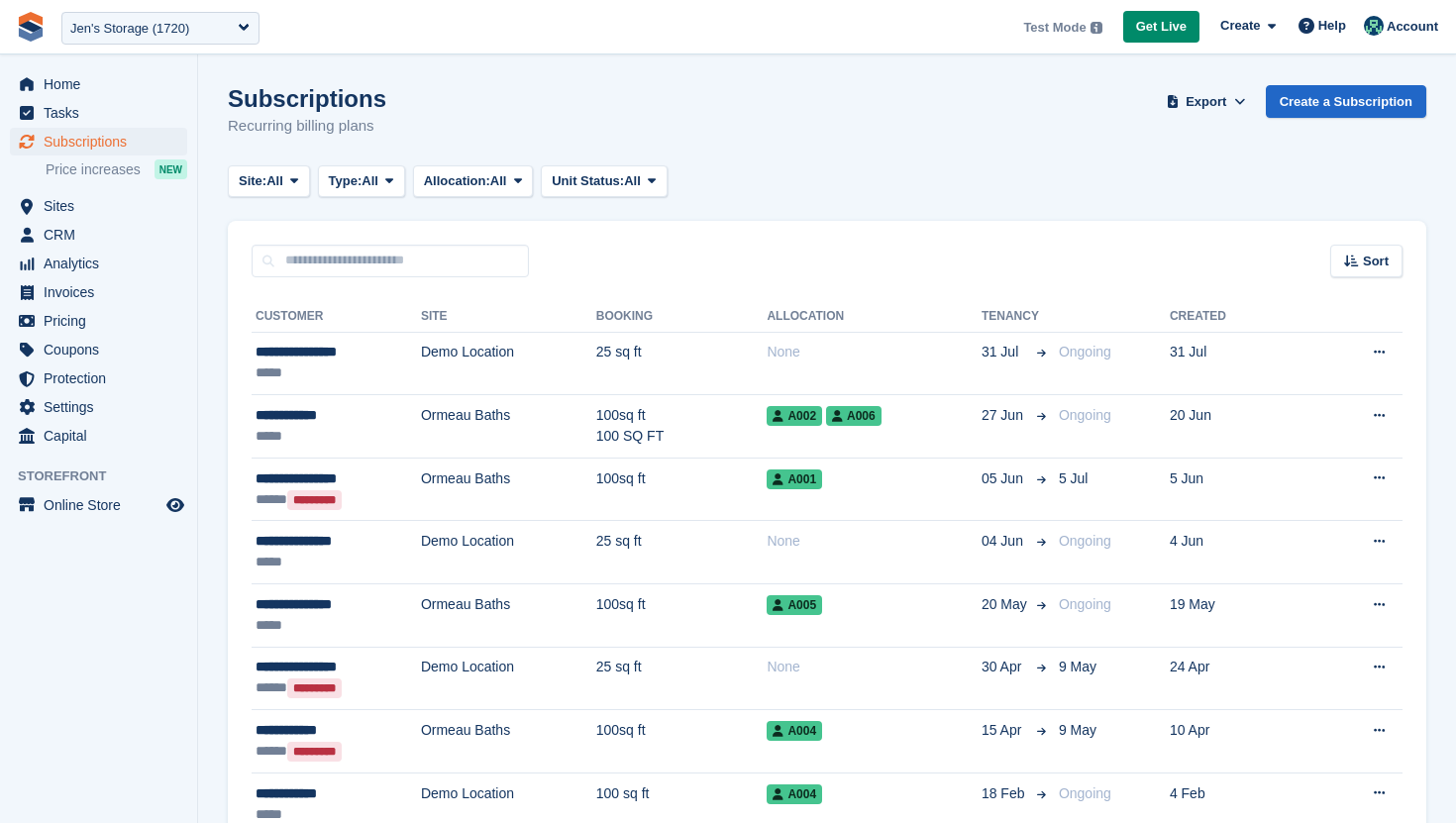 scroll, scrollTop: 0, scrollLeft: 0, axis: both 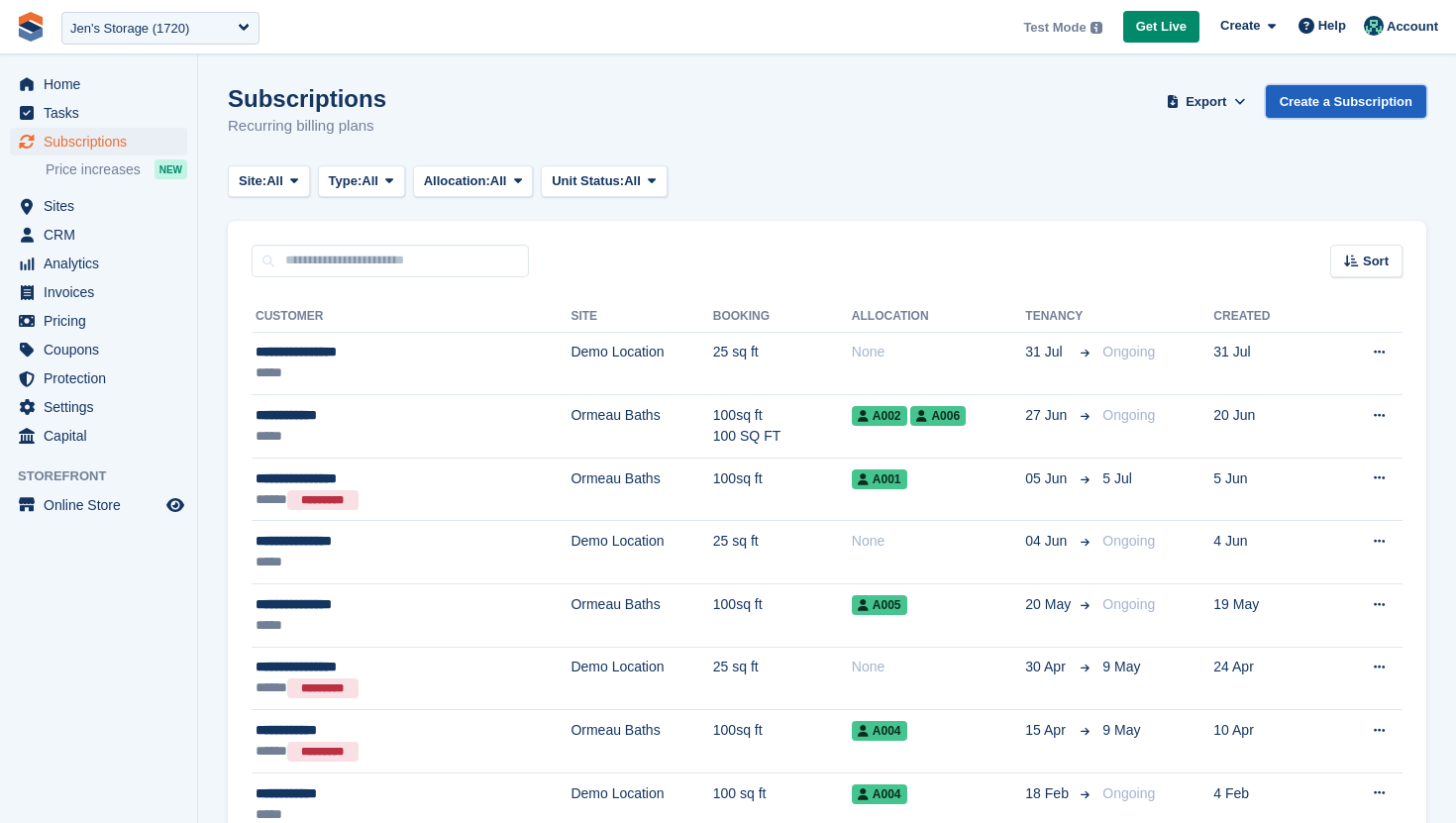 click on "Create a Subscription" at bounding box center (1346, 101) 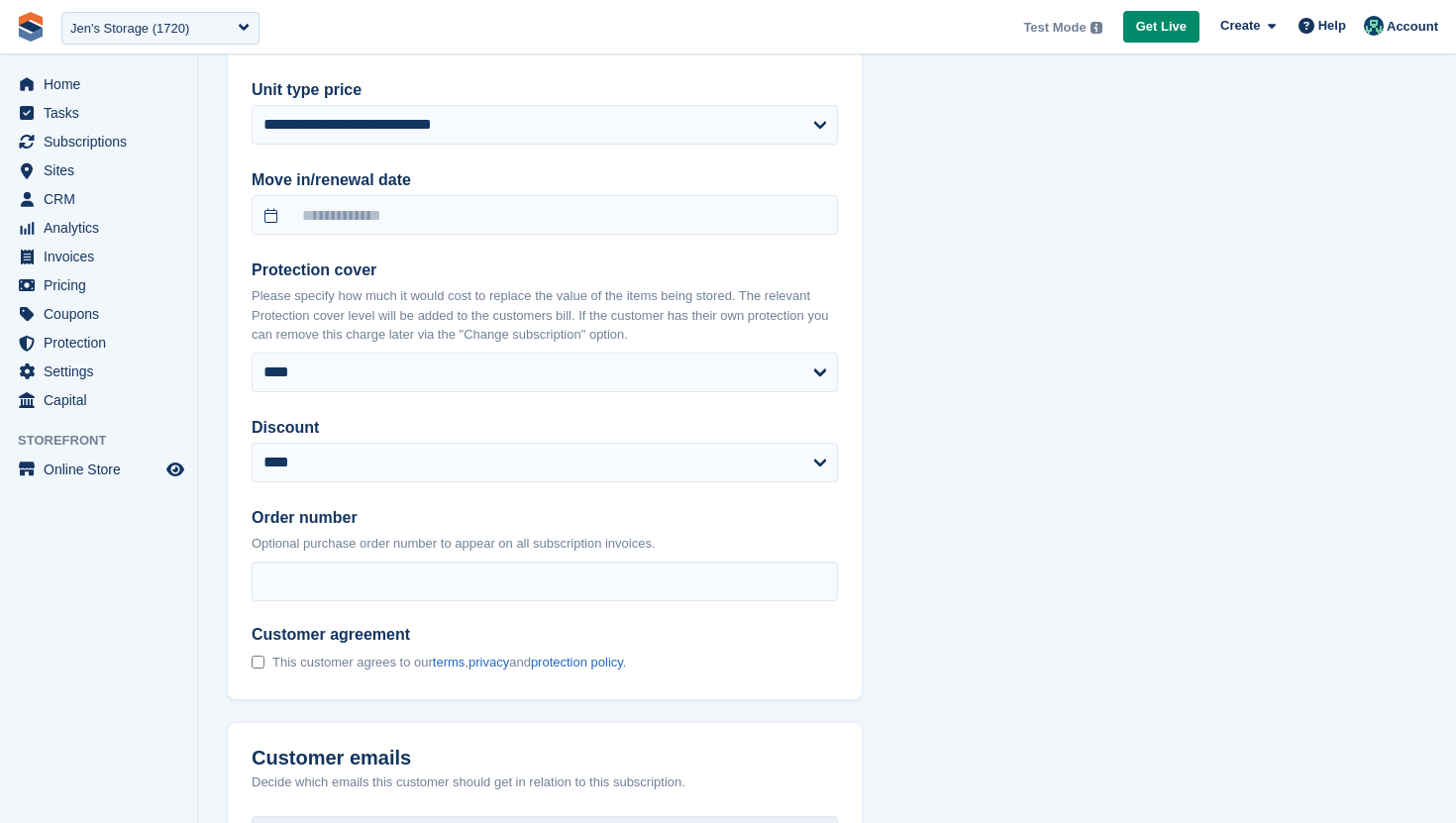 scroll, scrollTop: 1118, scrollLeft: 0, axis: vertical 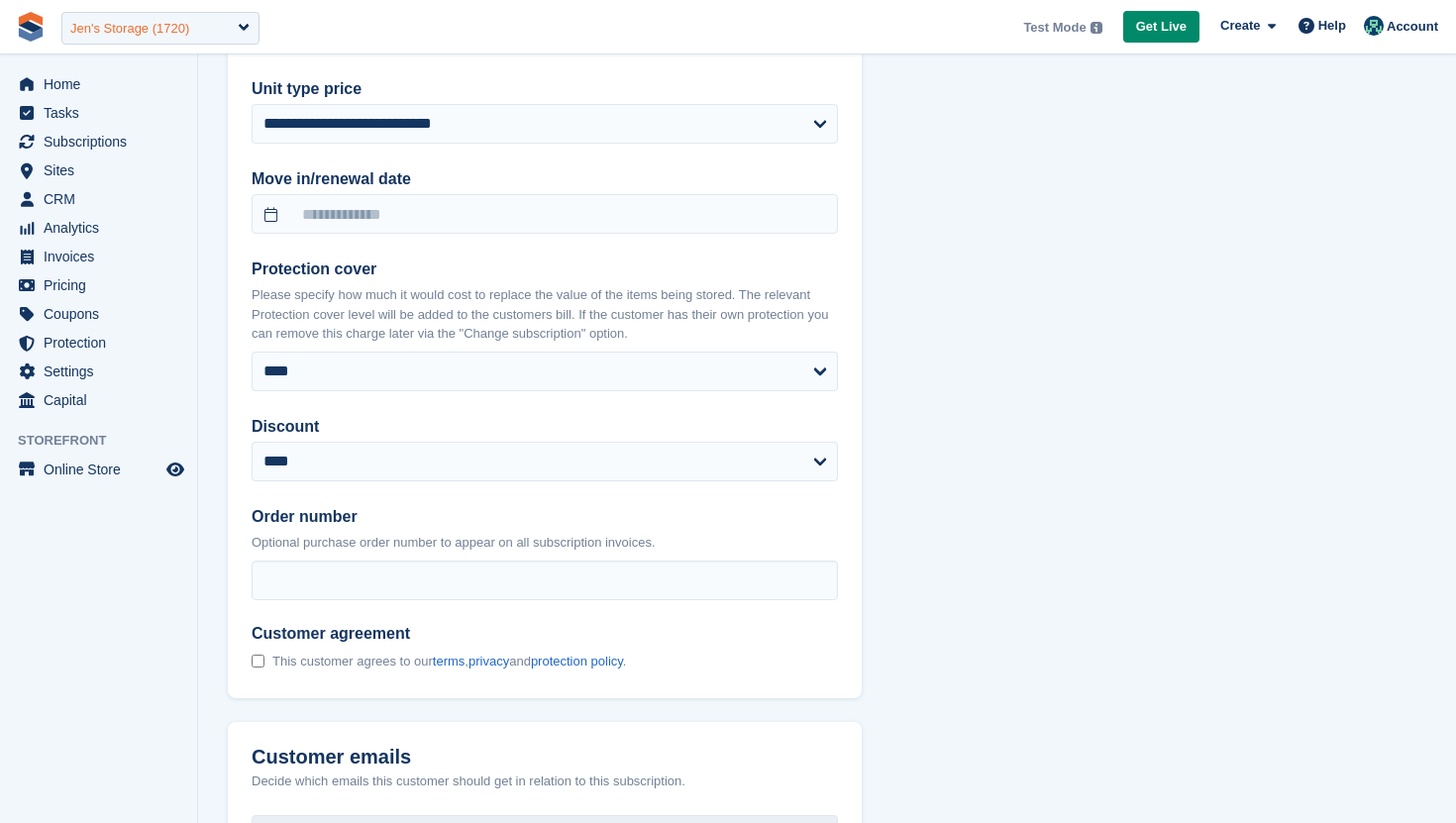 click on "Jen's Storage (1720)" at bounding box center (130, 29) 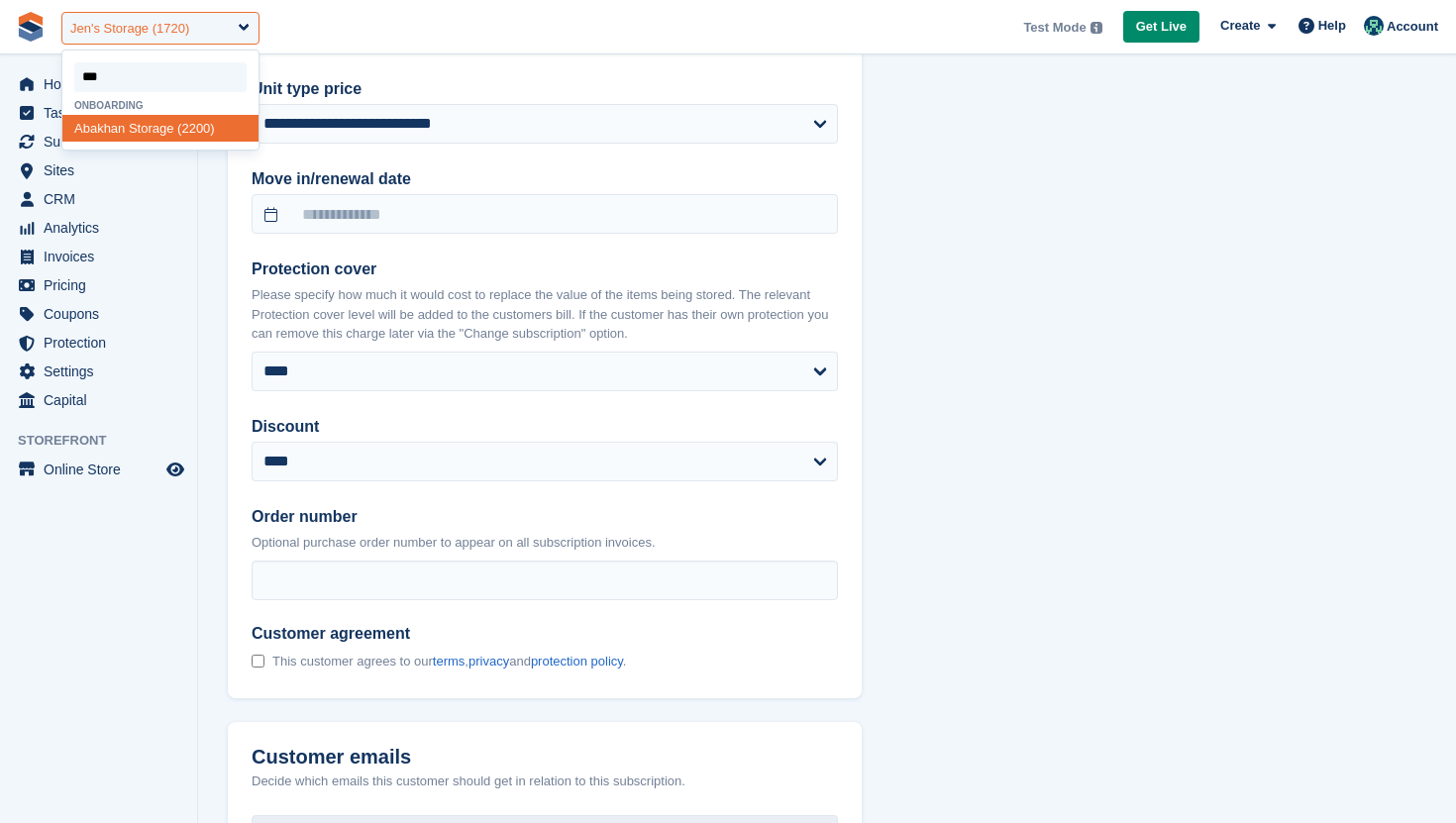 type on "****" 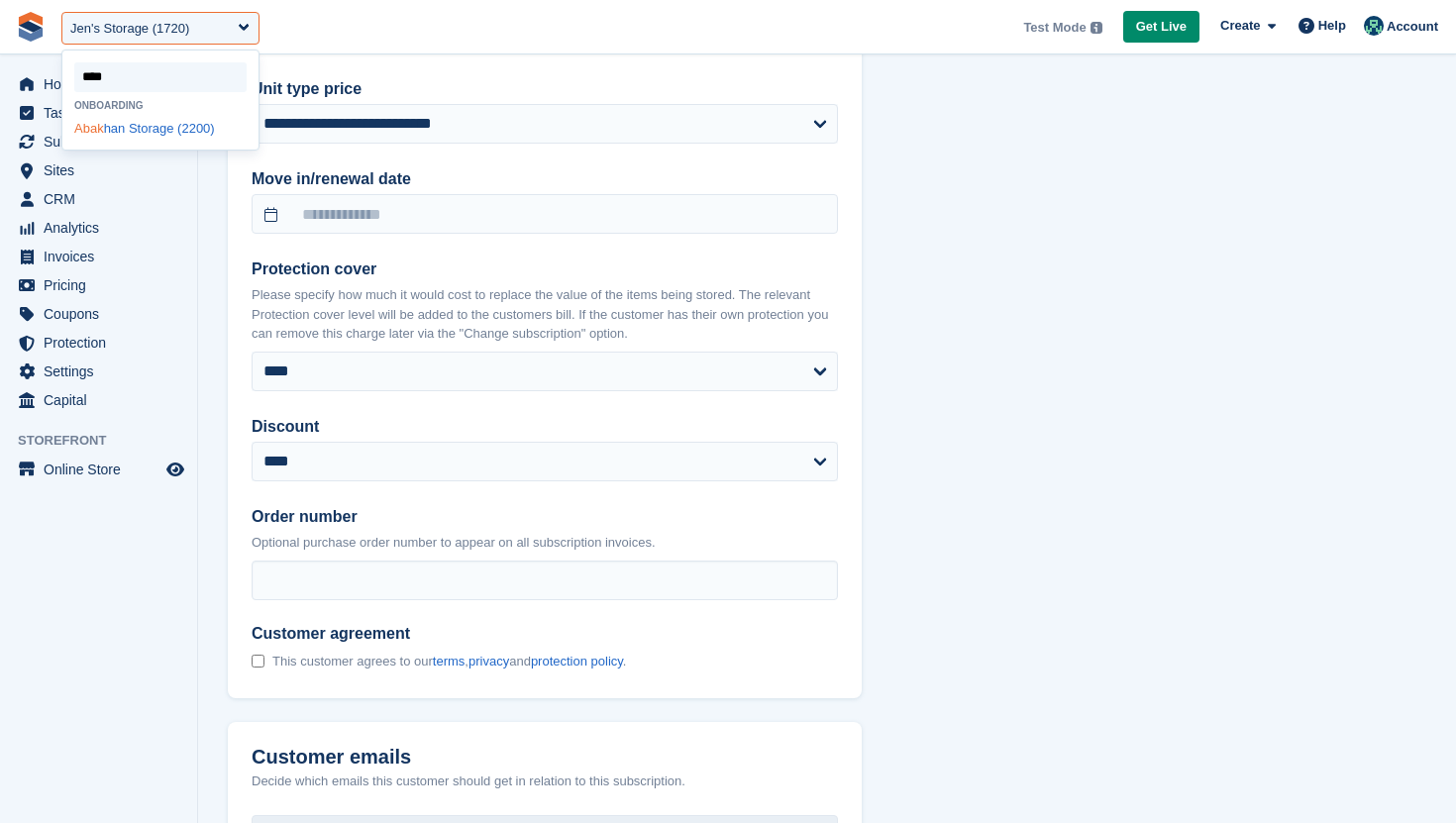click on "Abak" 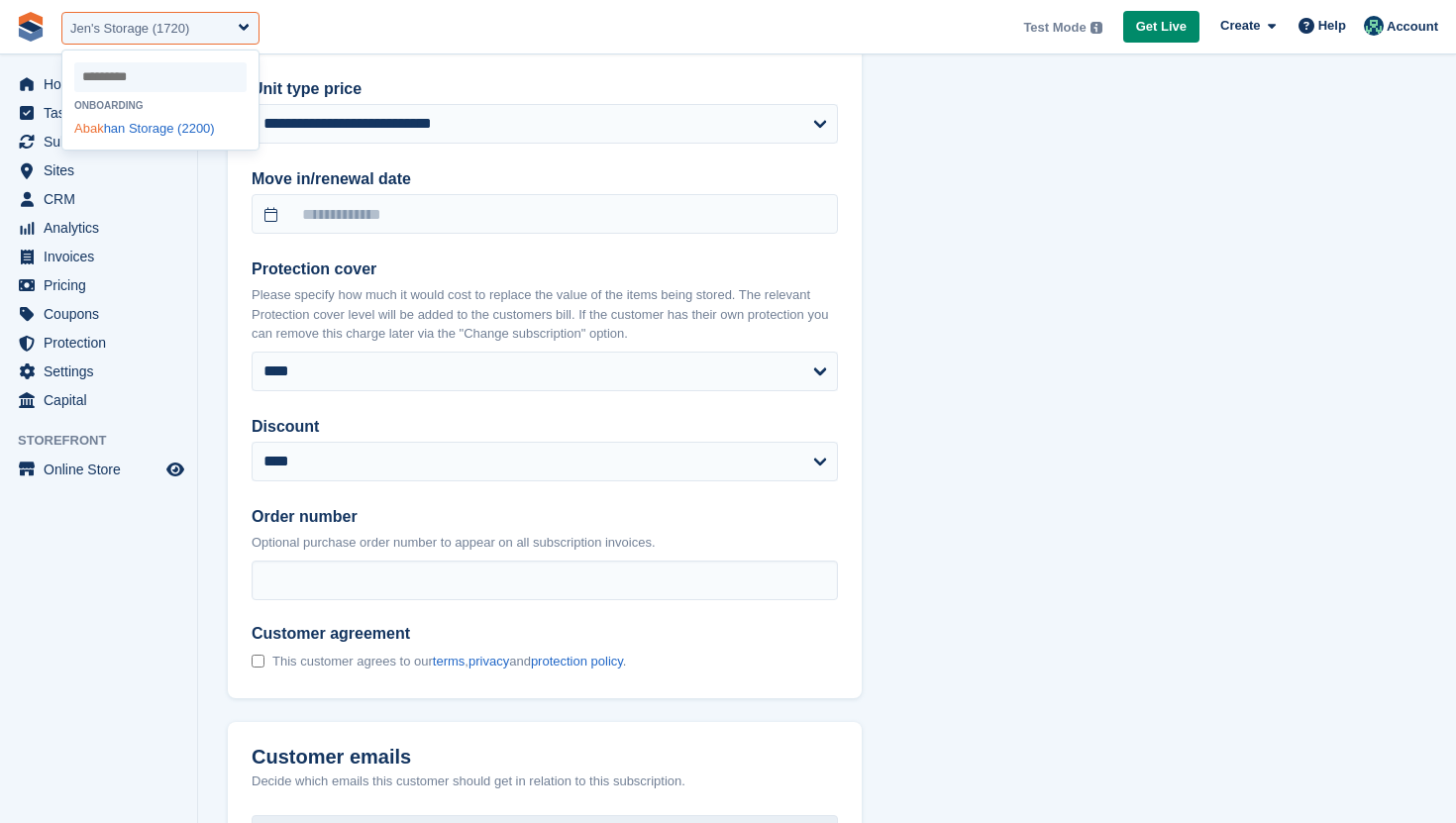 select on "****" 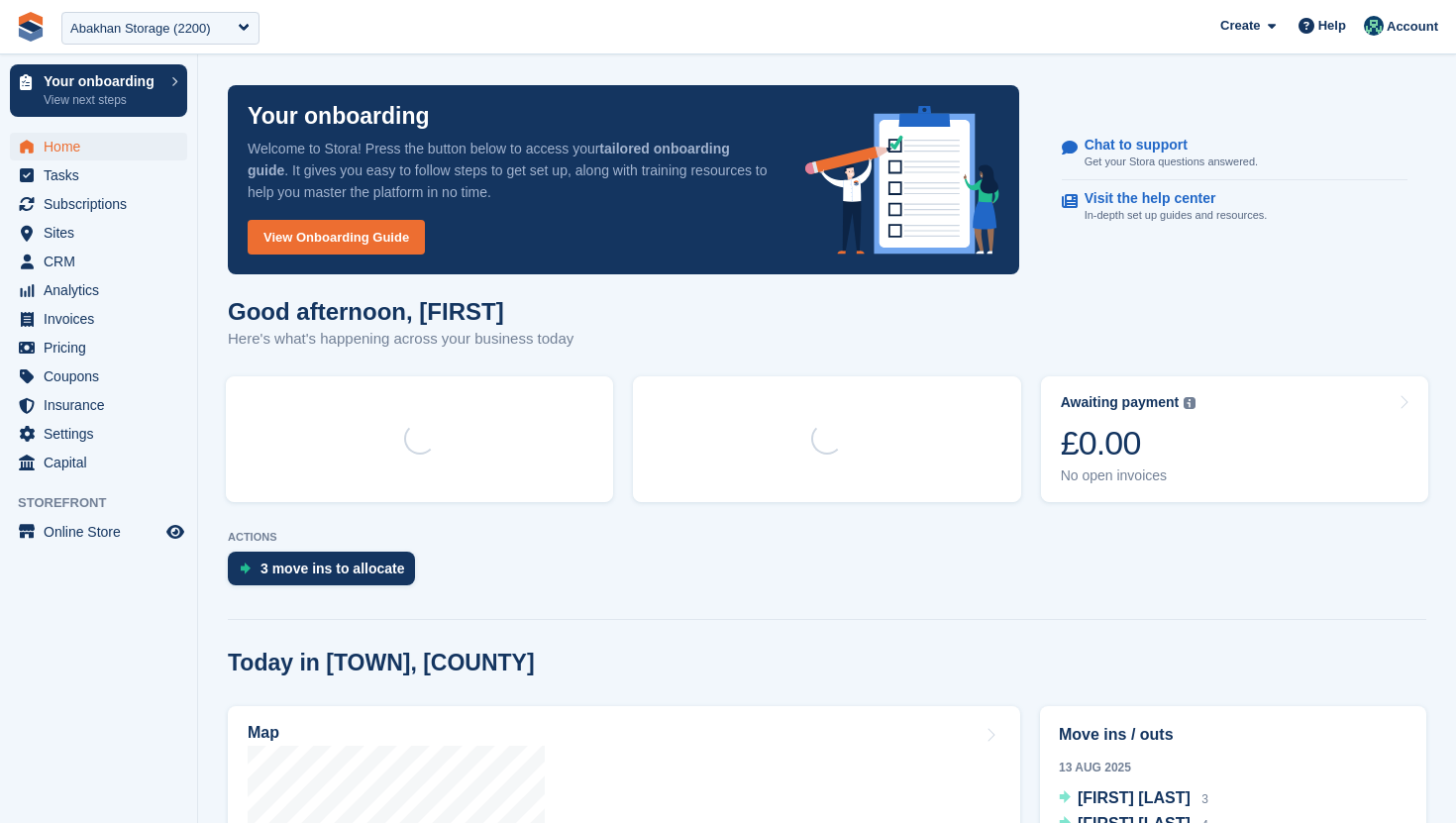 scroll, scrollTop: 0, scrollLeft: 0, axis: both 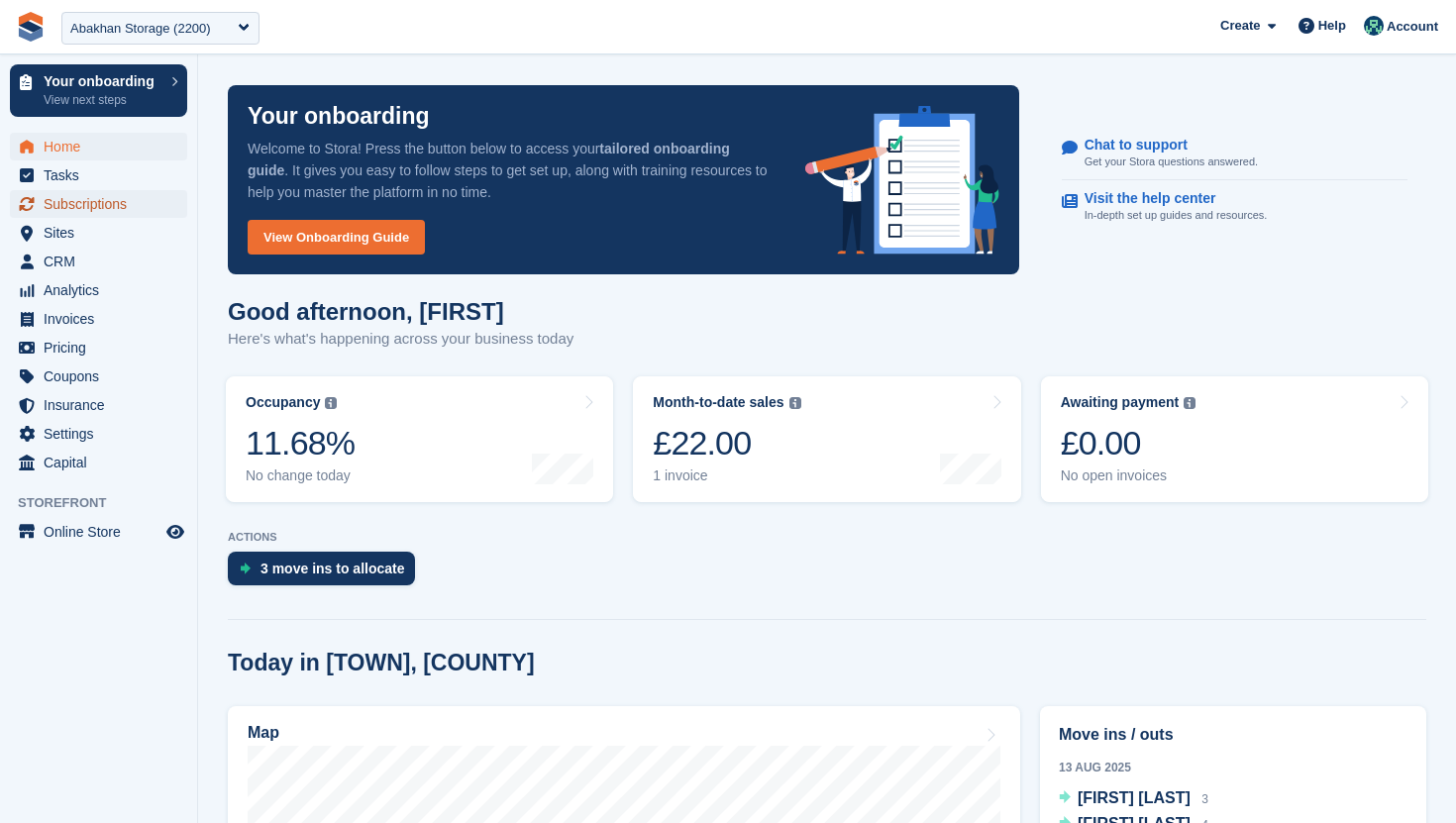 click on "Subscriptions" at bounding box center (103, 204) 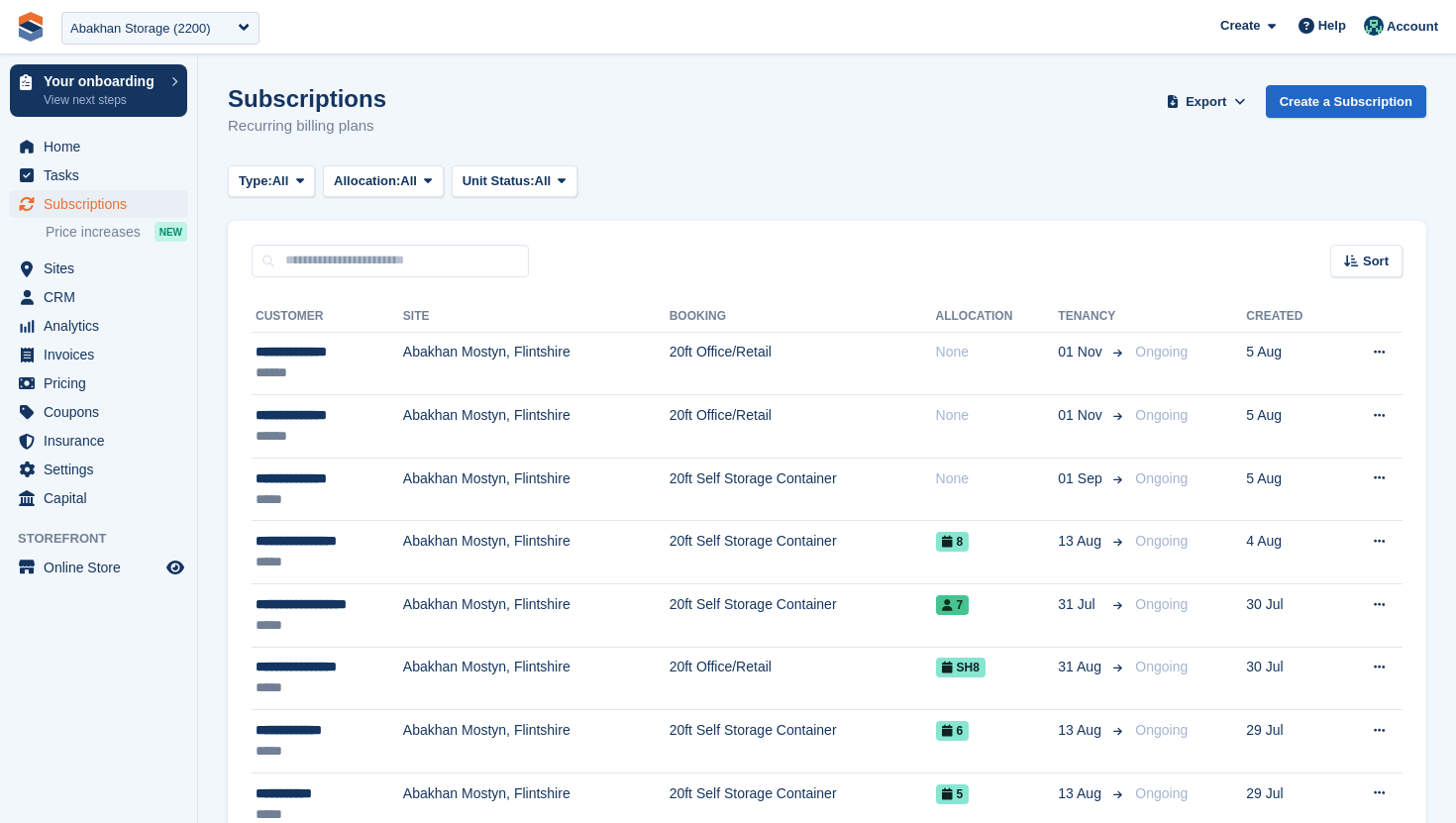 scroll, scrollTop: 0, scrollLeft: 0, axis: both 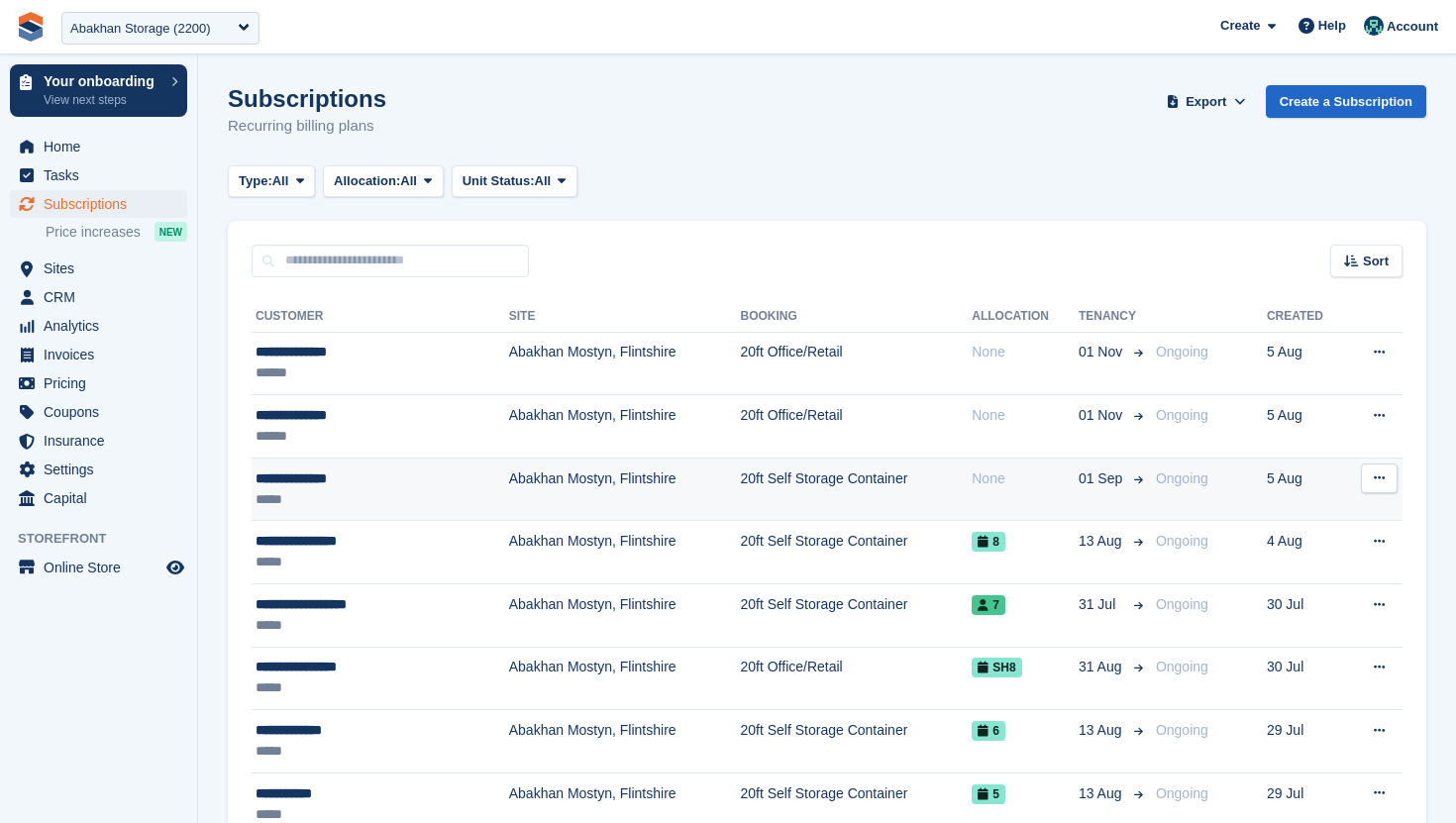 click on "Abakhan Mostyn, Flintshire" at bounding box center [625, 489] 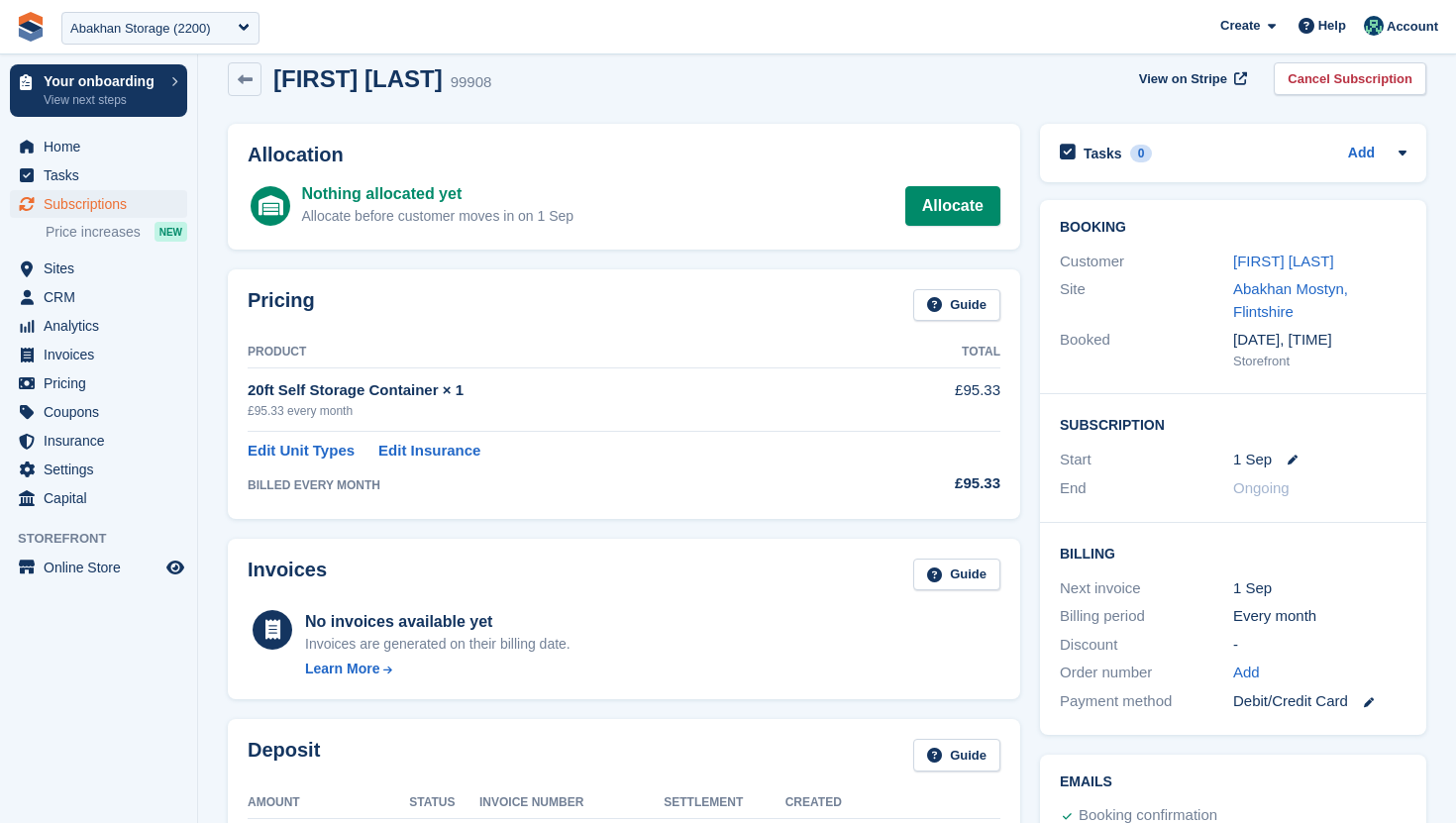 scroll, scrollTop: 0, scrollLeft: 0, axis: both 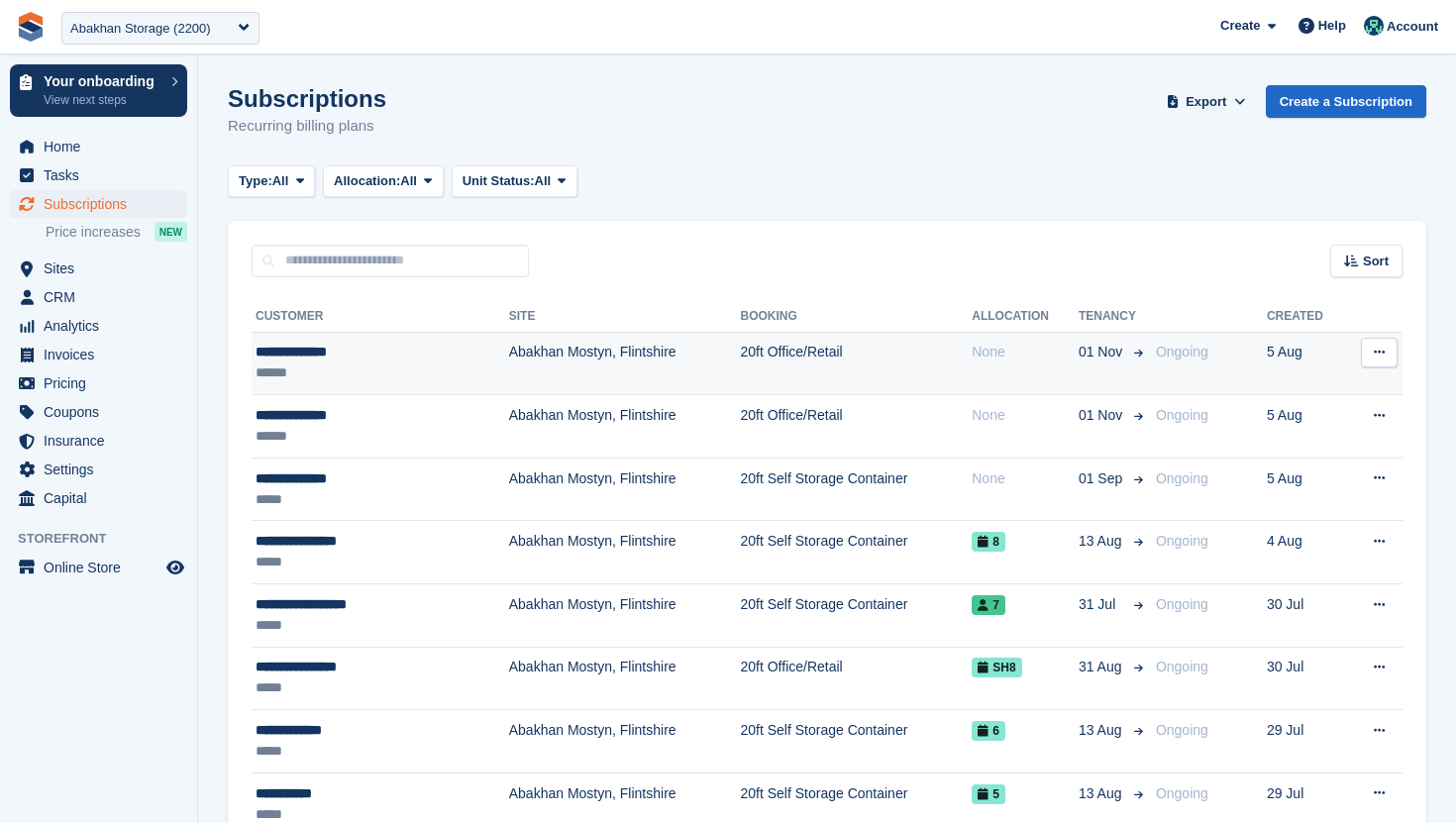 click on "Abakhan Mostyn, Flintshire" at bounding box center [625, 363] 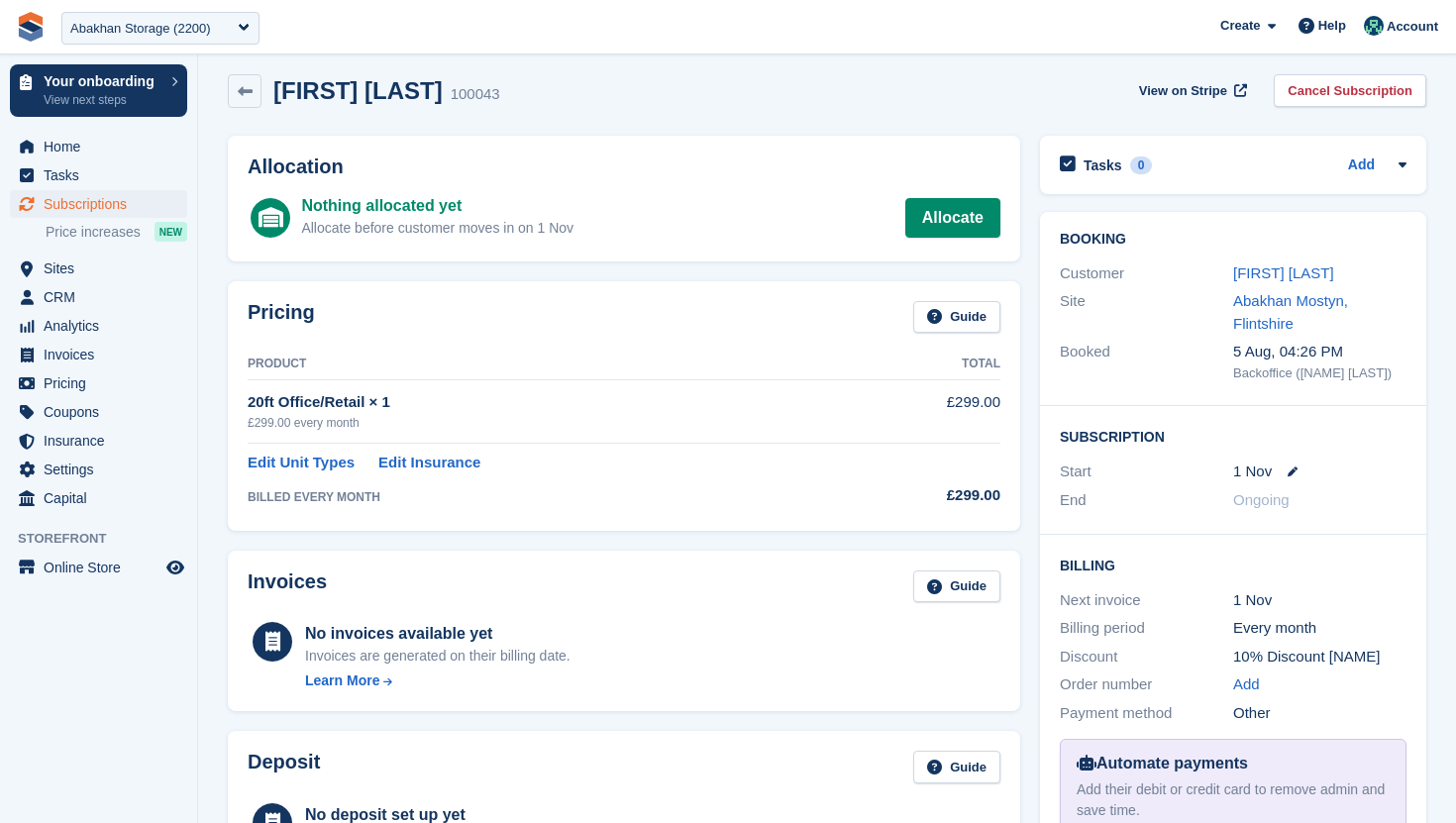 scroll, scrollTop: 0, scrollLeft: 0, axis: both 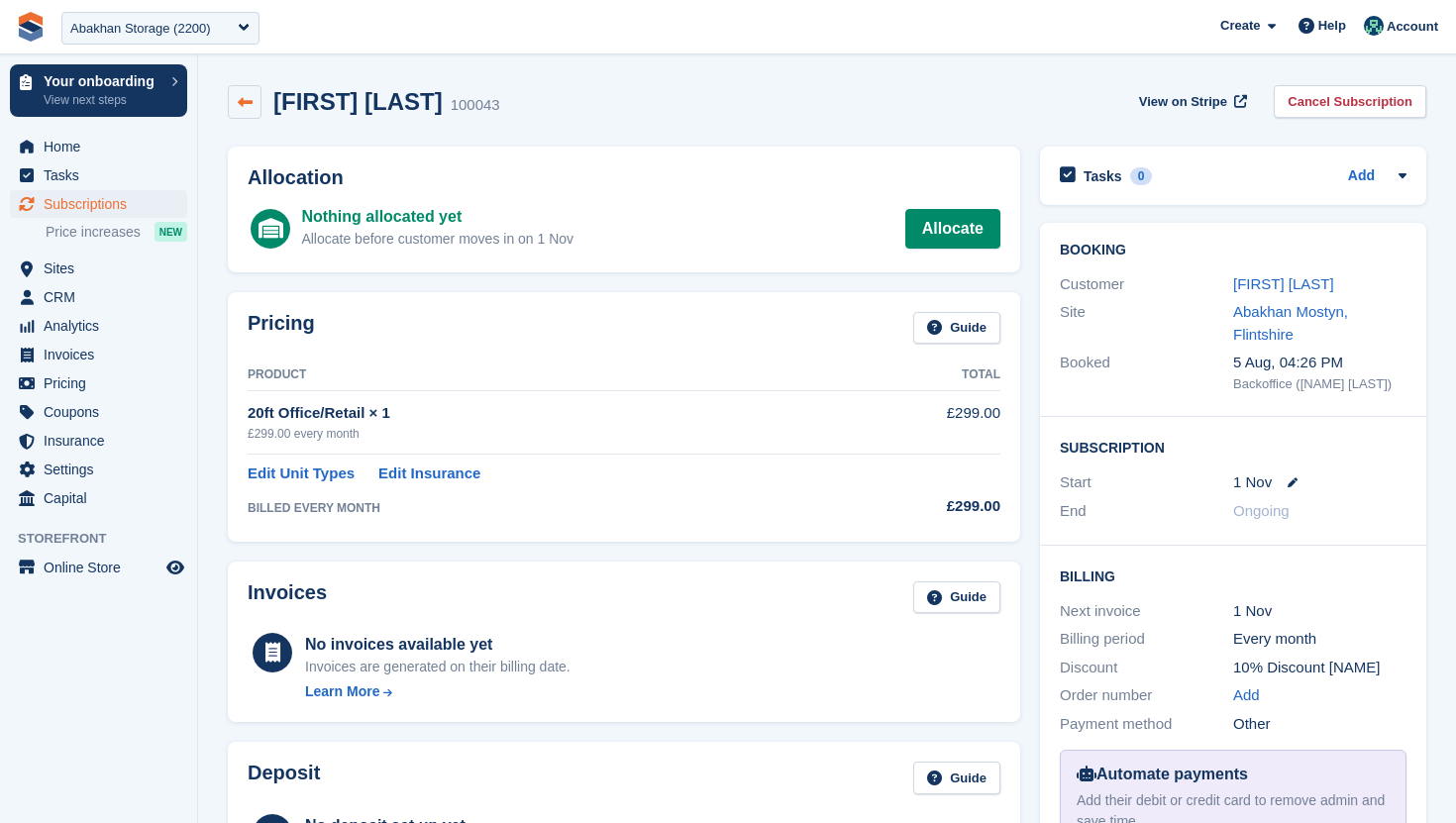 click at bounding box center [245, 102] 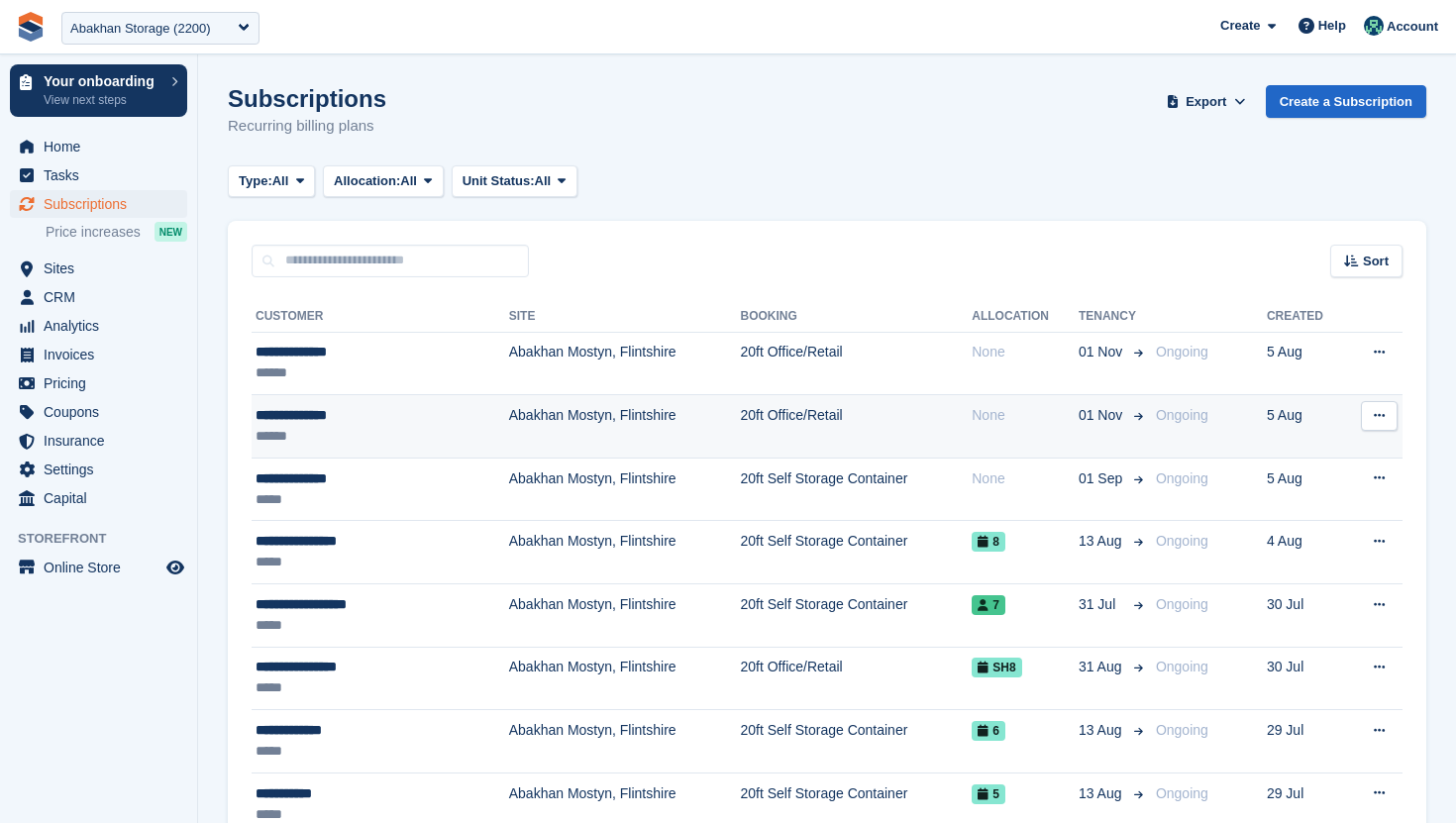 click on "Abakhan Mostyn, Flintshire" at bounding box center (625, 427) 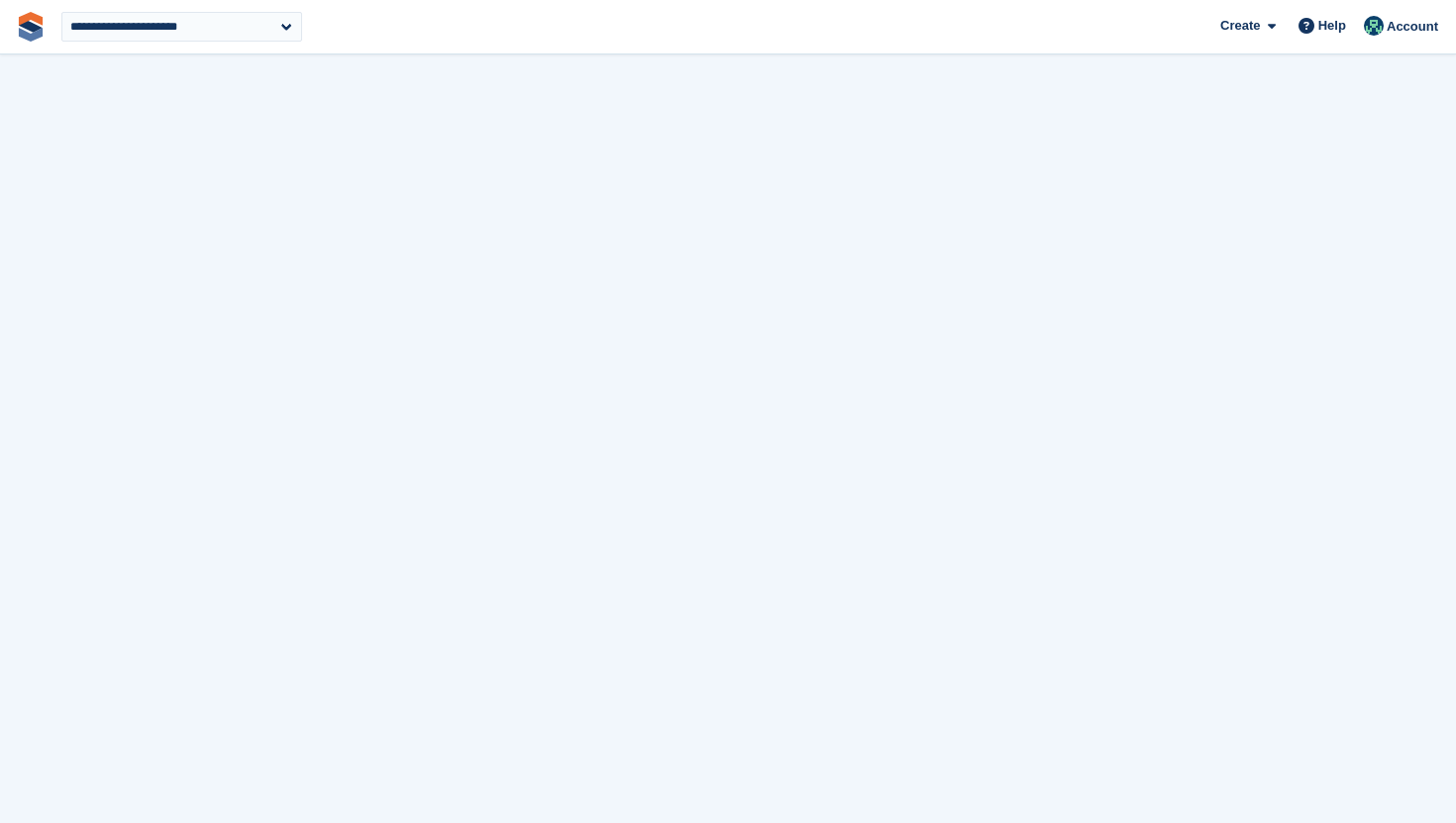 select on "****" 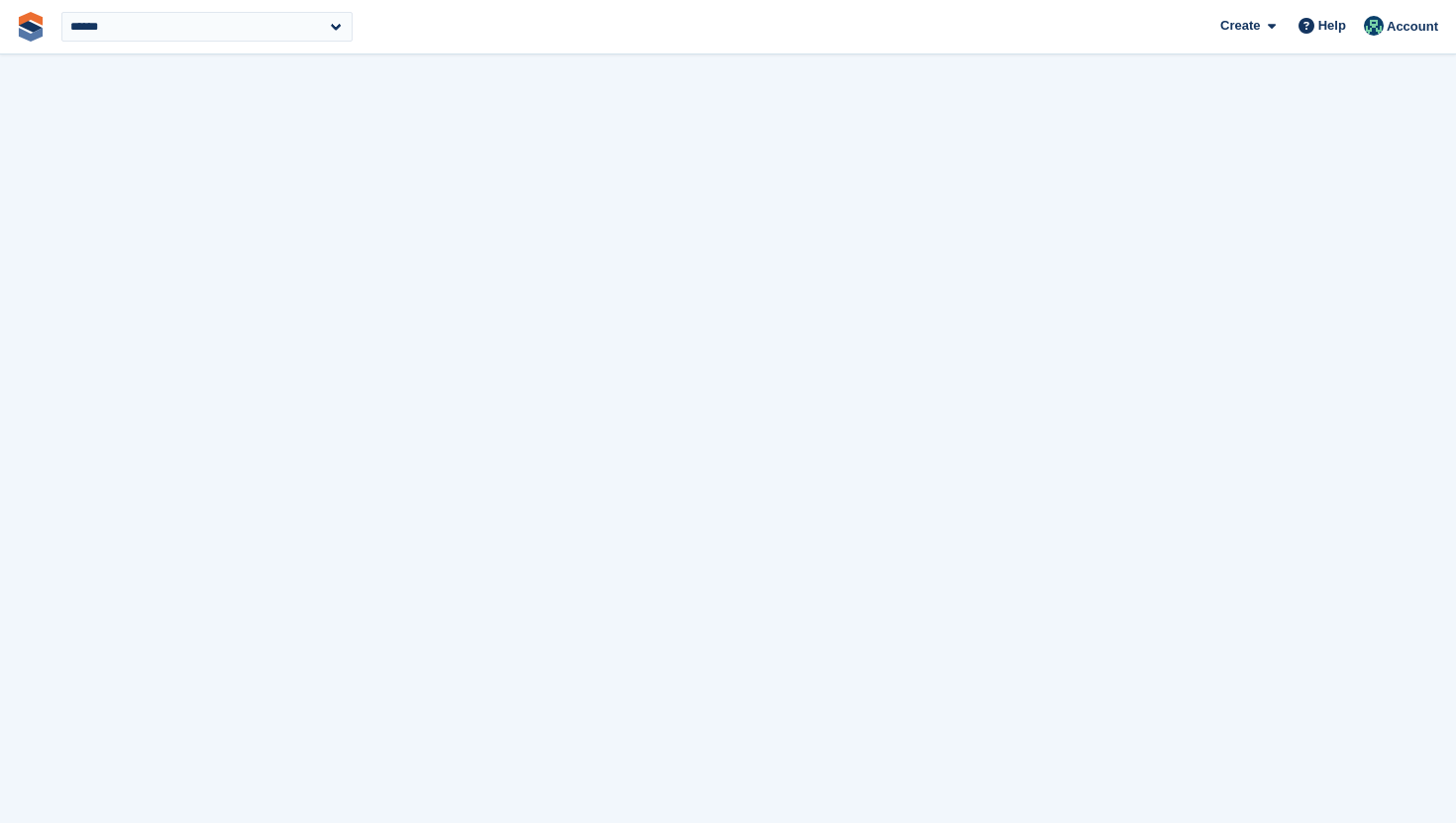 scroll, scrollTop: 0, scrollLeft: 0, axis: both 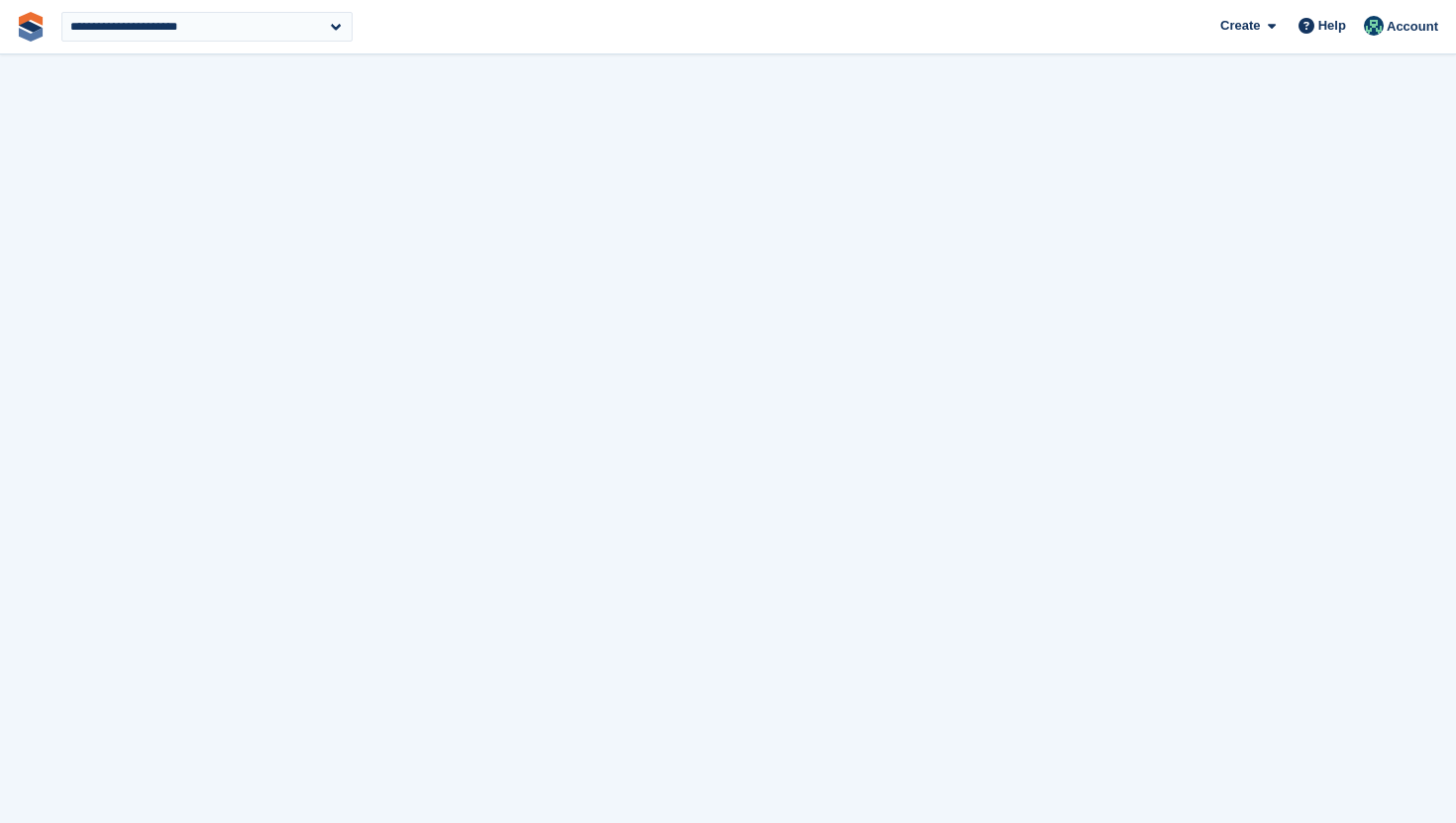 select on "****" 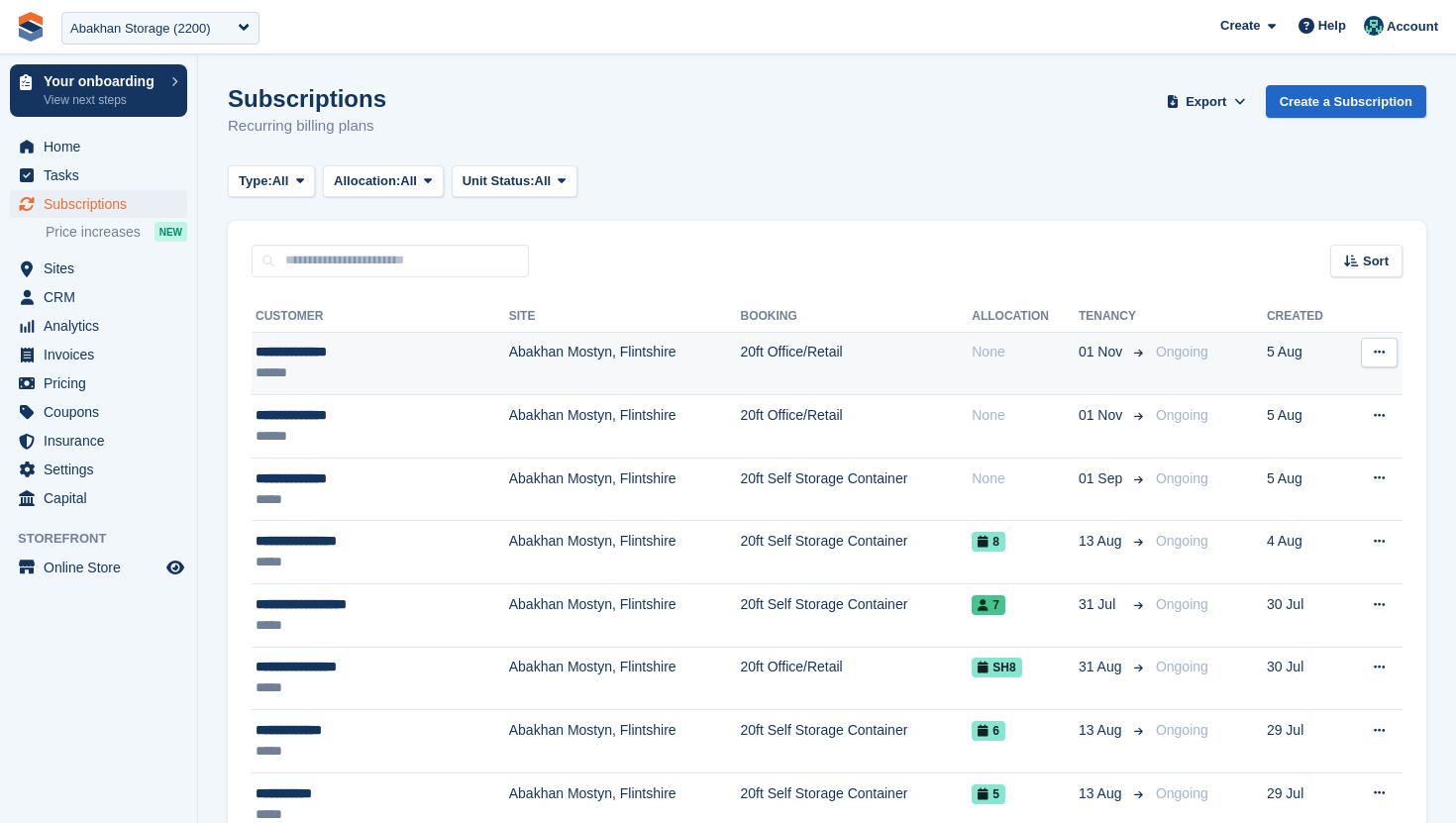 click on "Abakhan Mostyn, Flintshire" at bounding box center [625, 363] 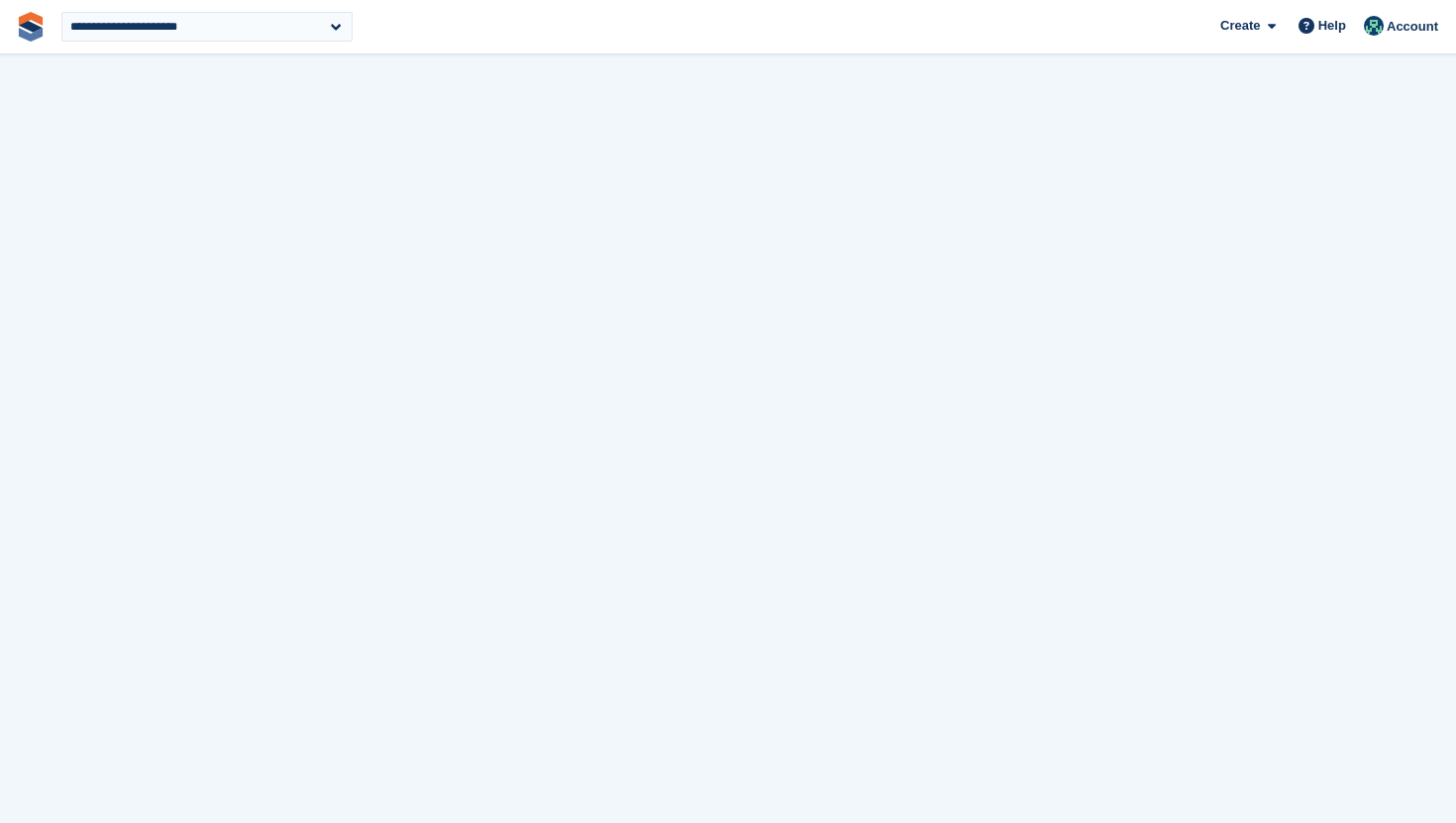 scroll, scrollTop: 0, scrollLeft: 0, axis: both 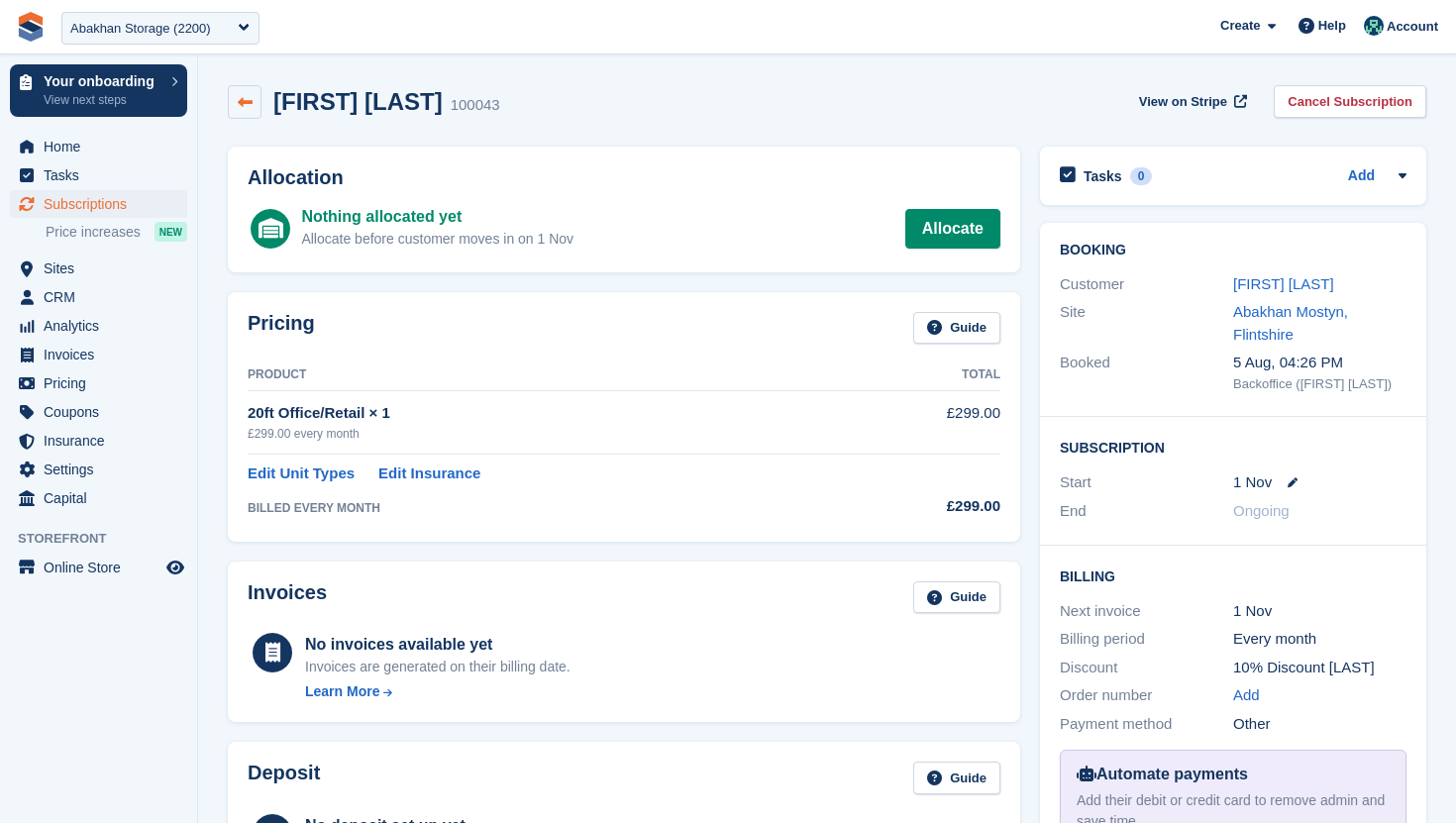 click at bounding box center [245, 102] 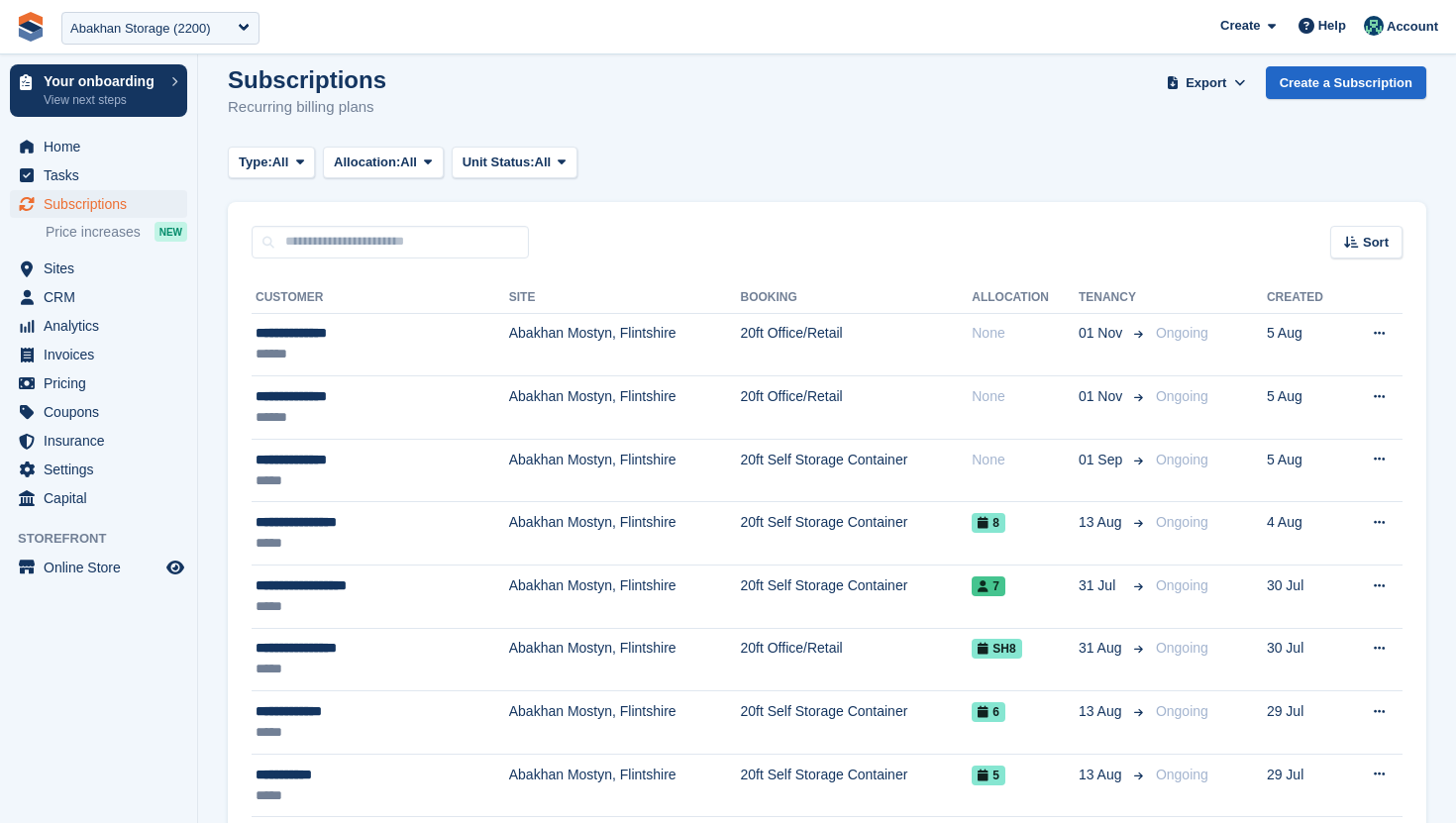 scroll, scrollTop: 0, scrollLeft: 0, axis: both 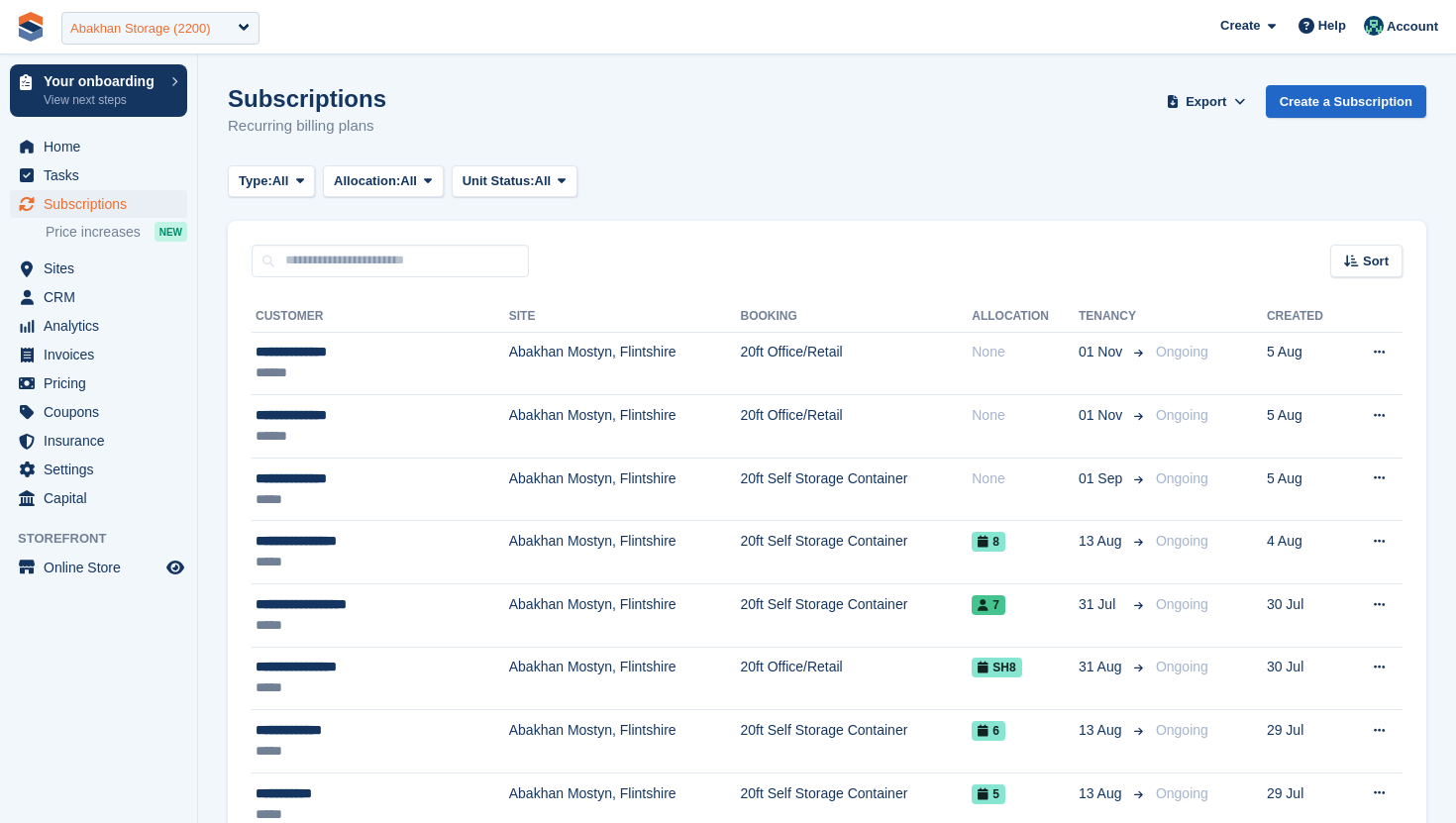 click on "Abakhan Storage (2200)" at bounding box center (160, 28) 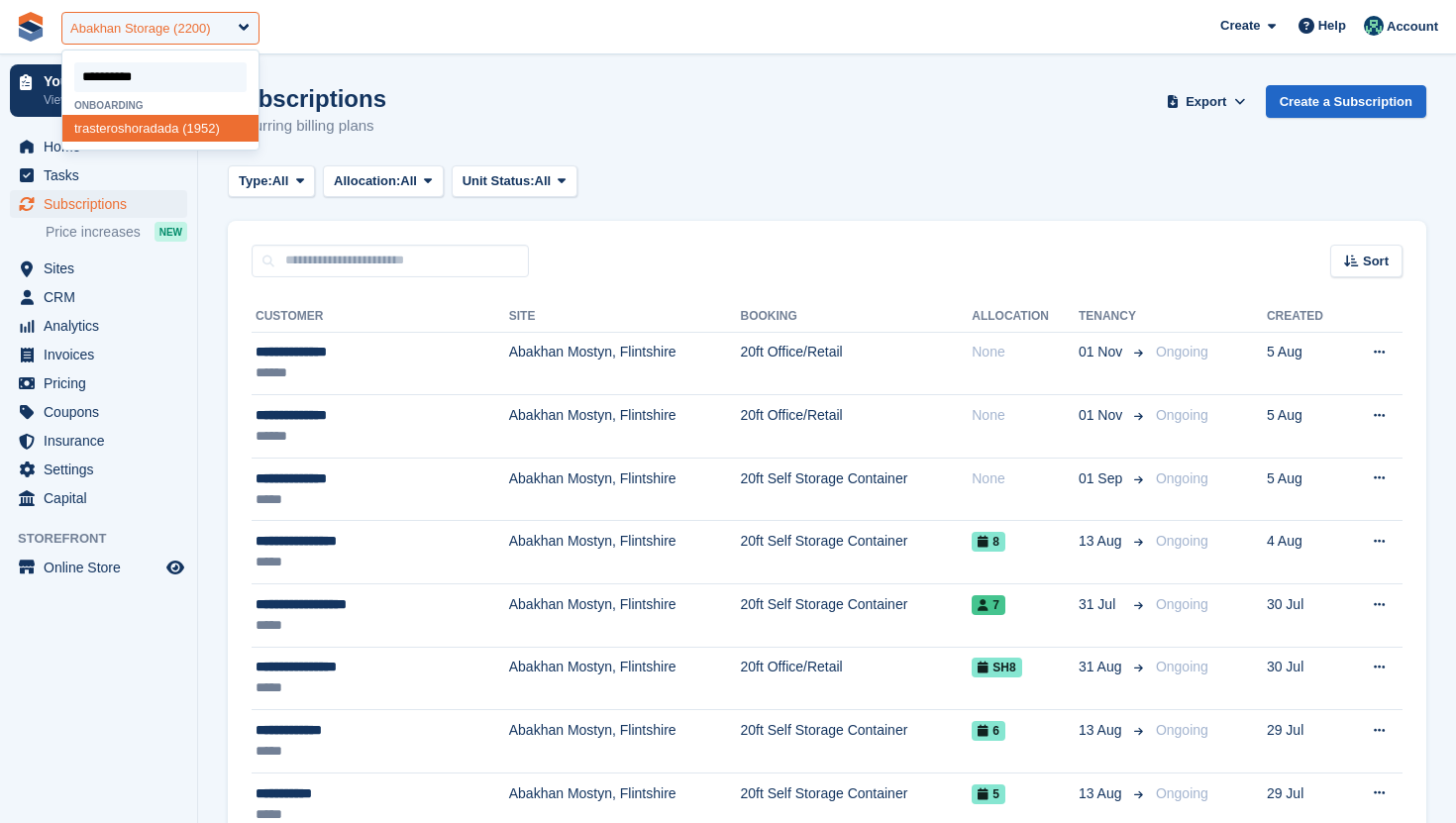 type on "**********" 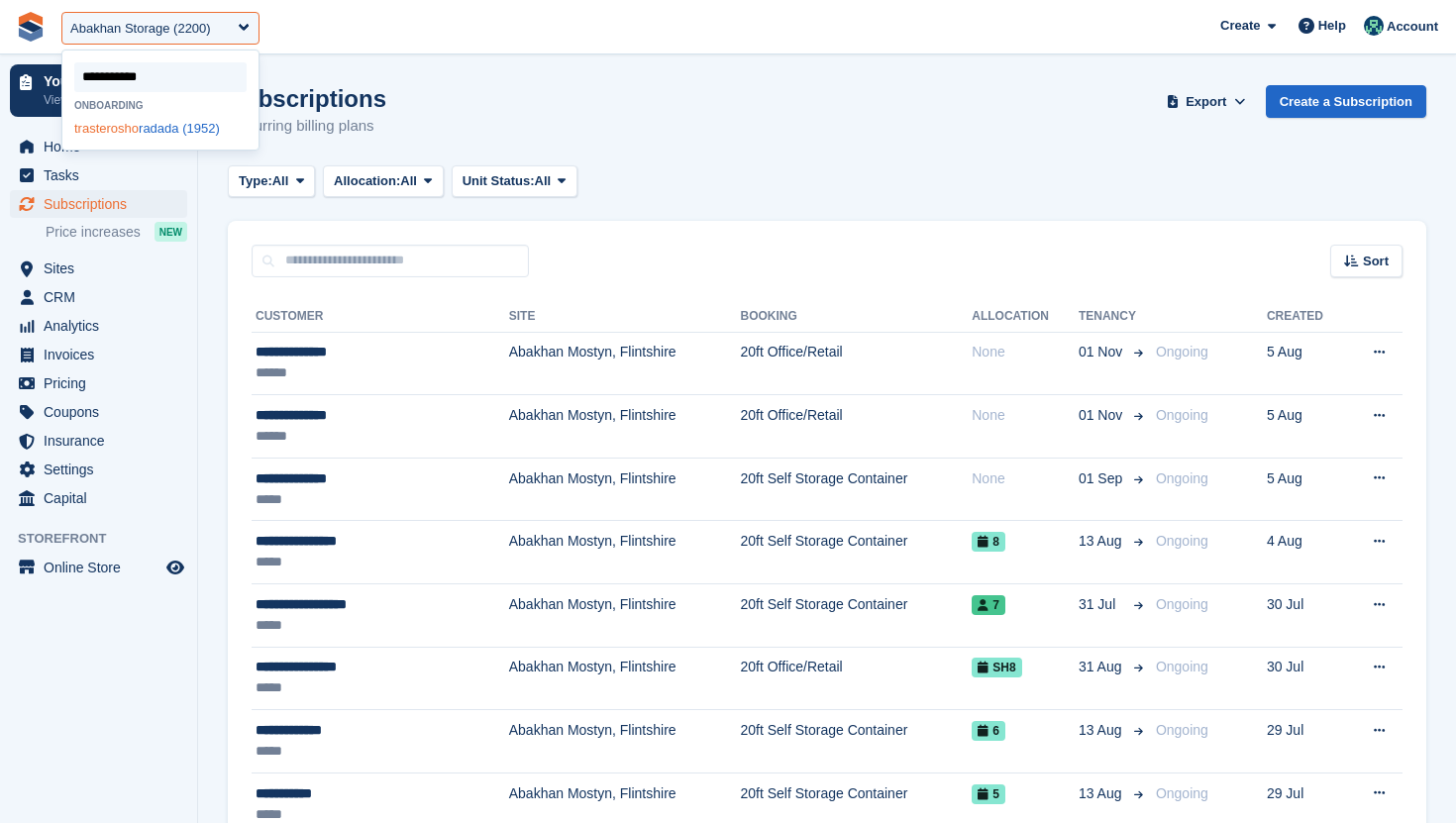 click on "trasterosho" 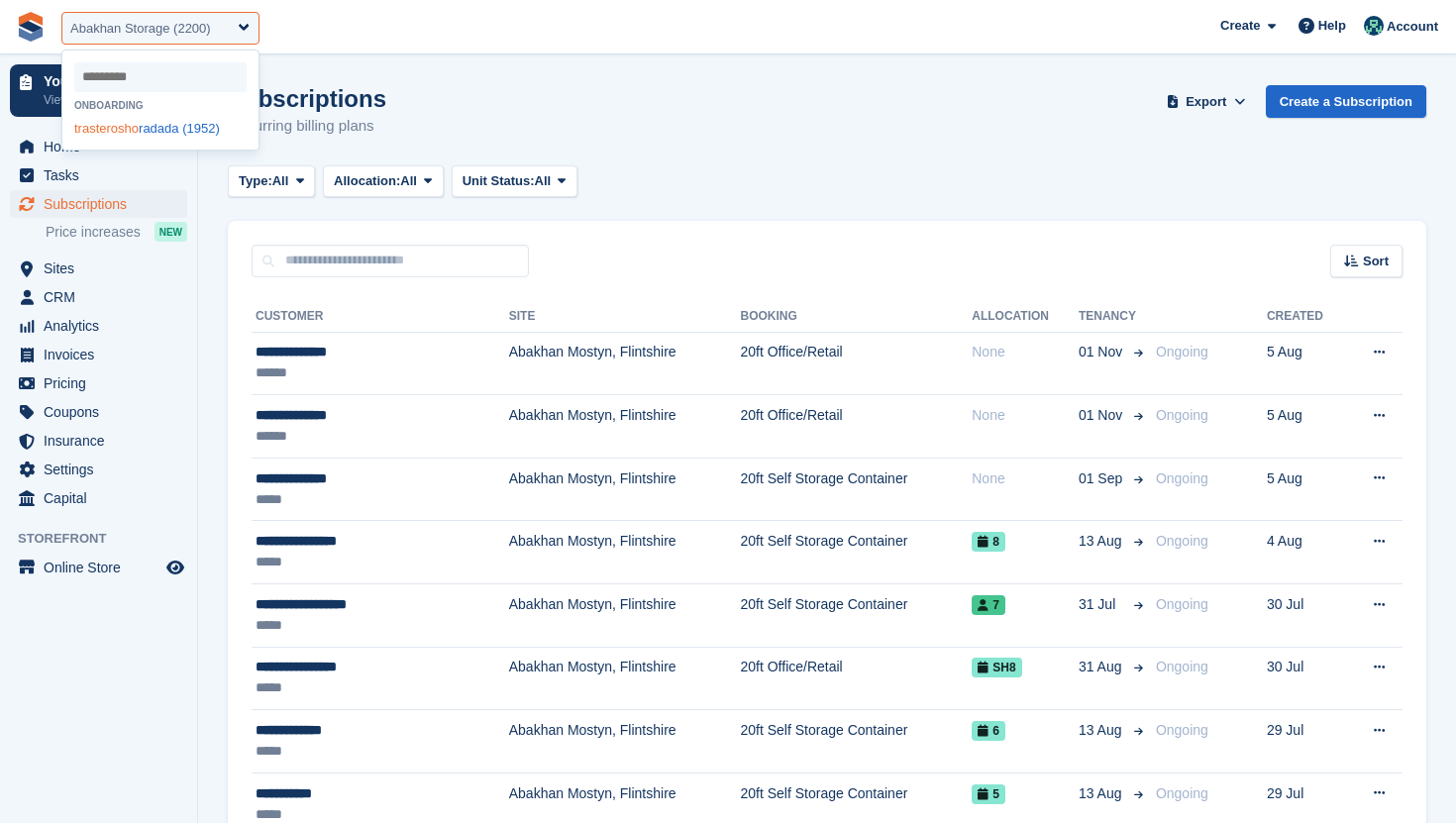 select on "****" 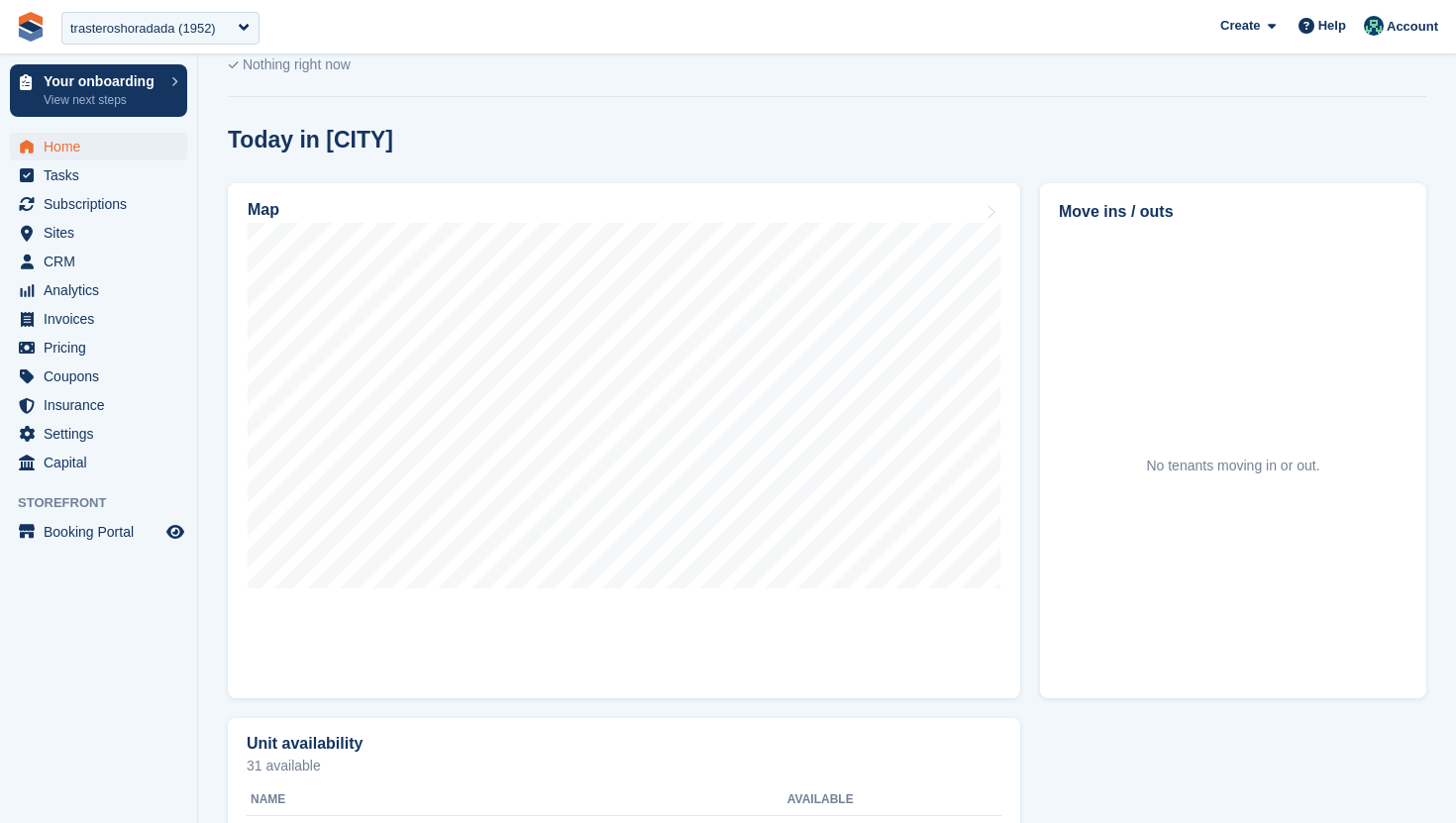 scroll, scrollTop: 497, scrollLeft: 0, axis: vertical 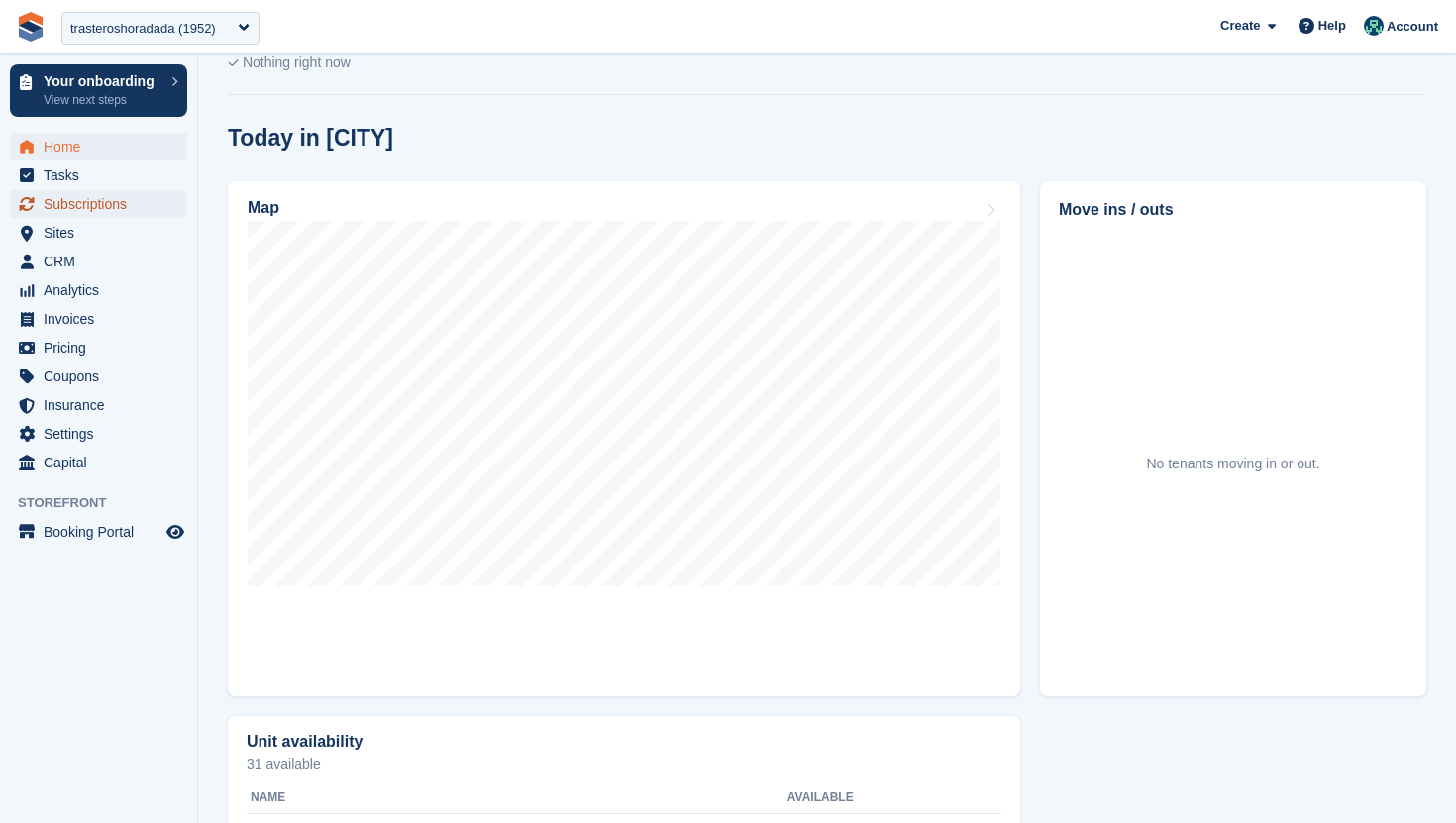 click on "Subscriptions" at bounding box center (103, 204) 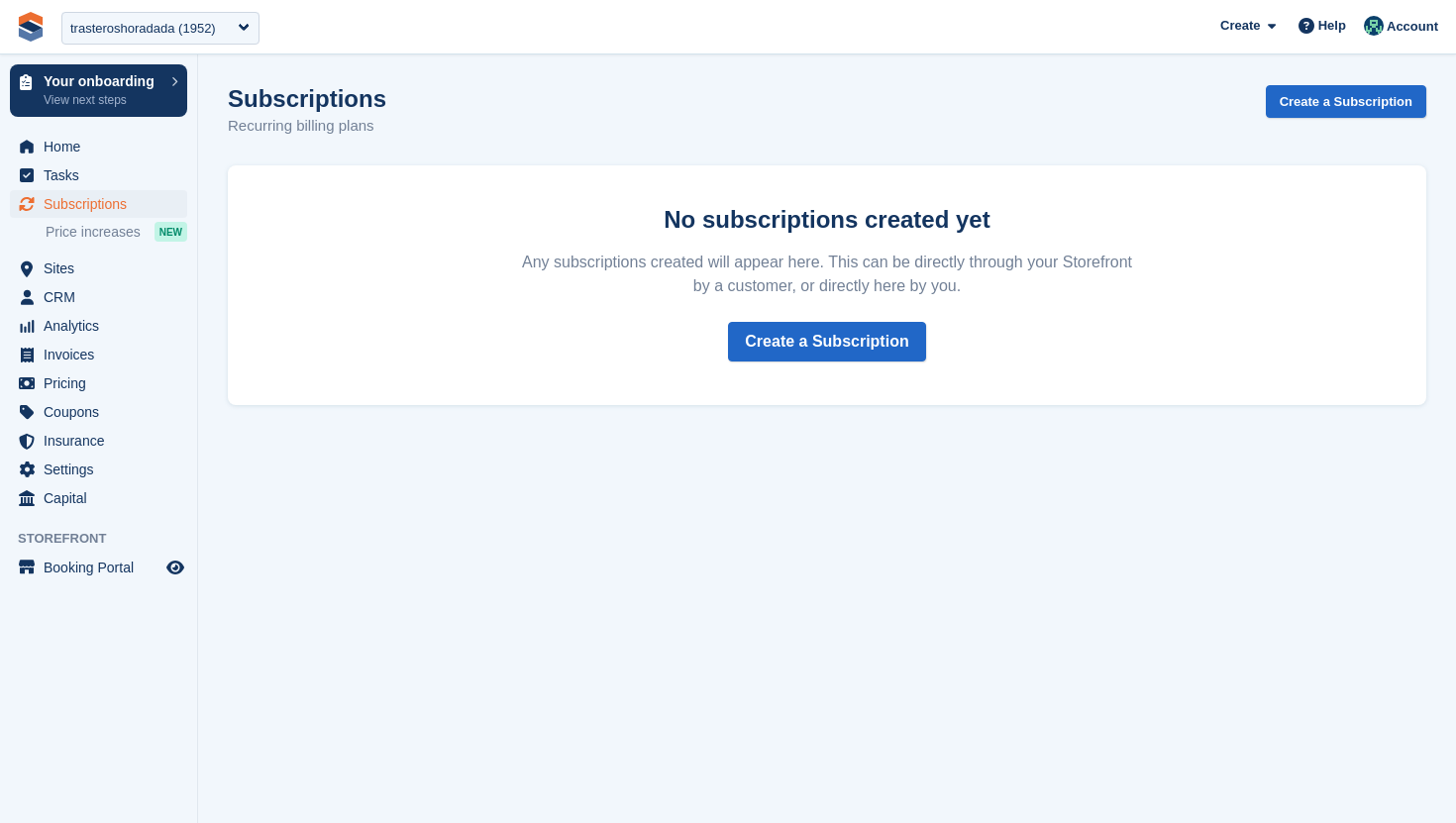 scroll, scrollTop: 0, scrollLeft: 0, axis: both 